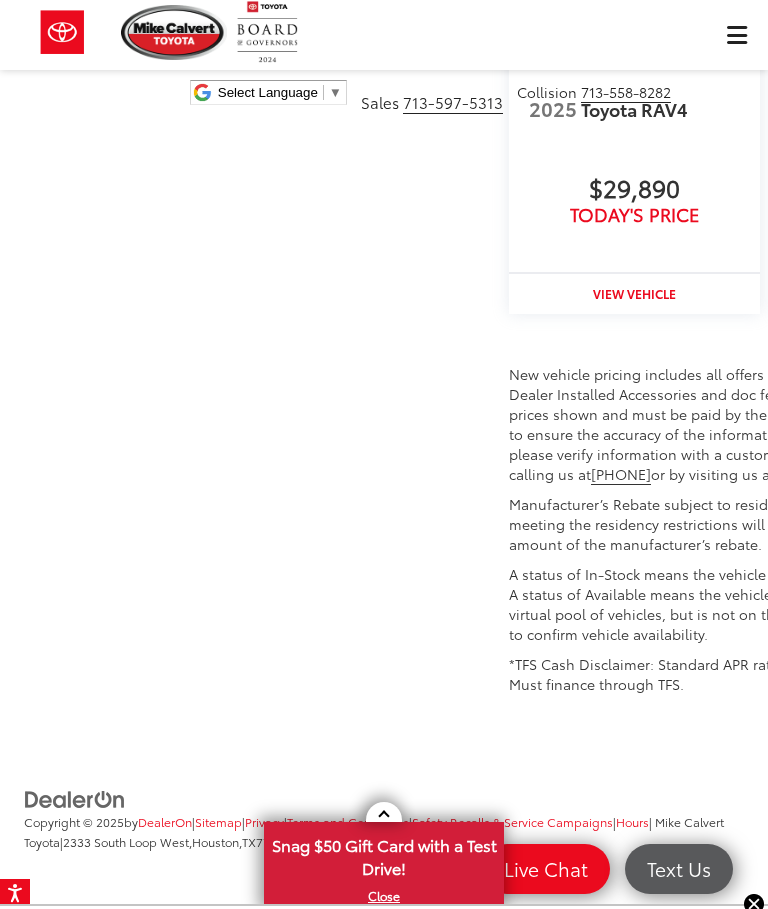 scroll, scrollTop: 0, scrollLeft: 0, axis: both 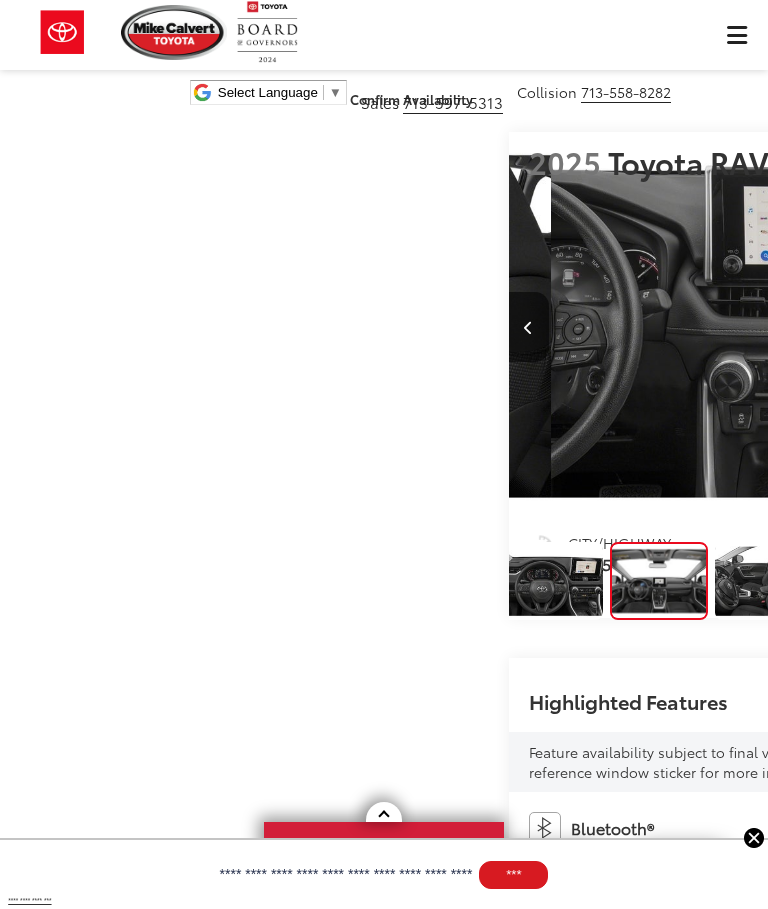 click on "Mike Calvert Toyota
Select Language ​ ▼
Sales
713-597-5313
Service
346-577-8734
Parts
713-561-5088
Collision
713-558-8282
2333 South Loop West
Houston, TX 77054
Service
Map
Contact
Saved
Saved" at bounding box center [384, 60] 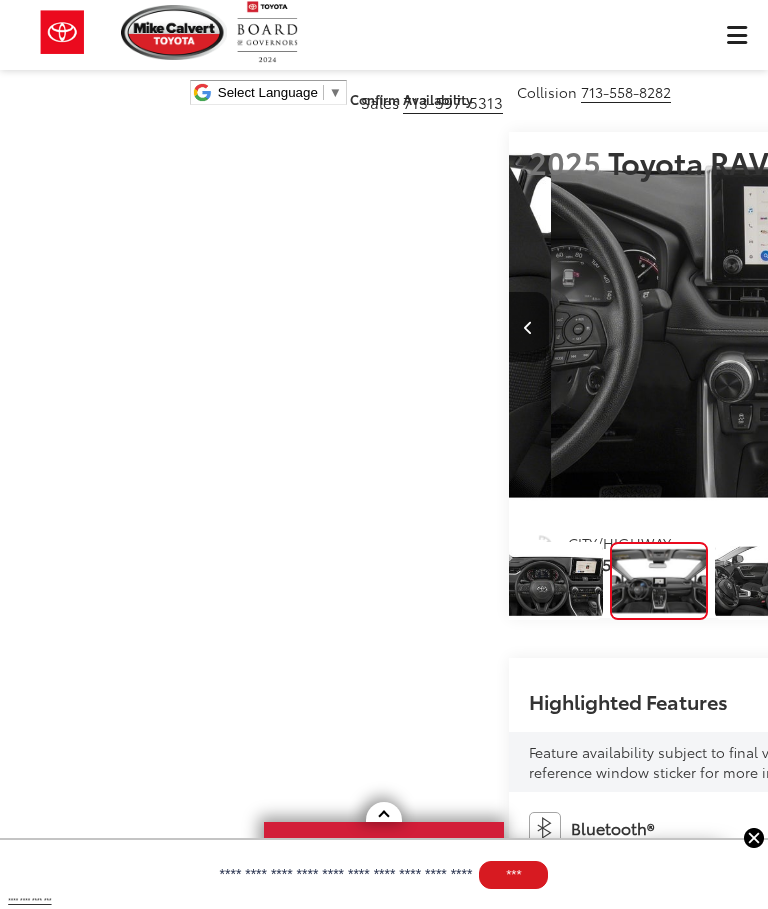 click on "Mike Calvert Toyota
Select Language ​ ▼
Sales
713-597-5313
Service
346-577-8734
Parts
713-561-5088
Collision
713-558-8282
2333 South Loop West
Houston, TX 77054
Service
Map
Contact
Saved
Saved" at bounding box center (384, 60) 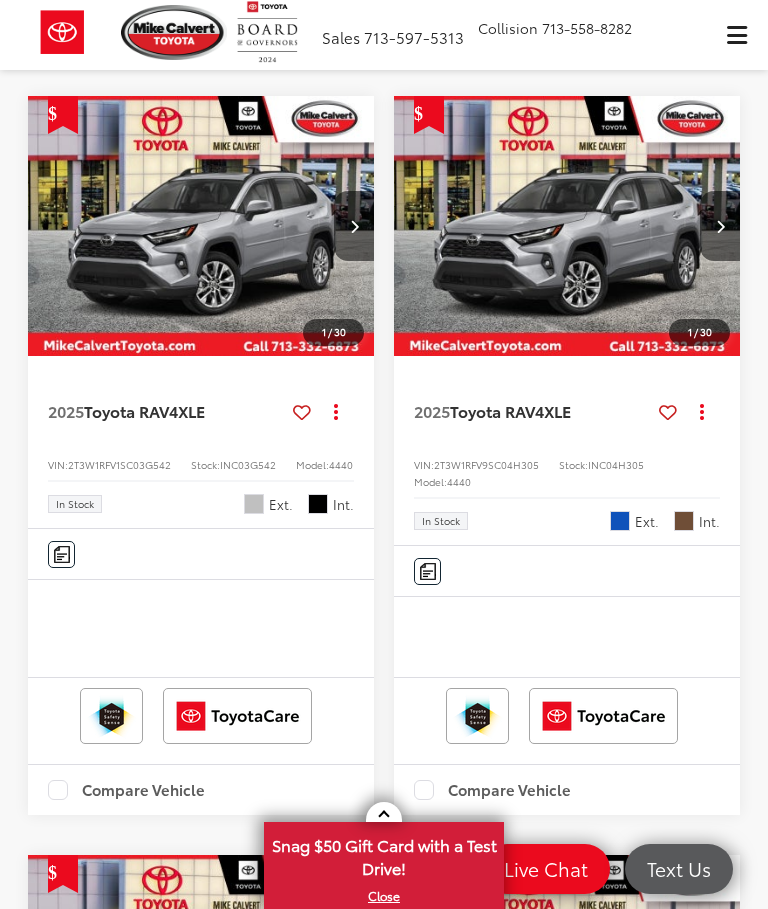 scroll, scrollTop: 745, scrollLeft: 0, axis: vertical 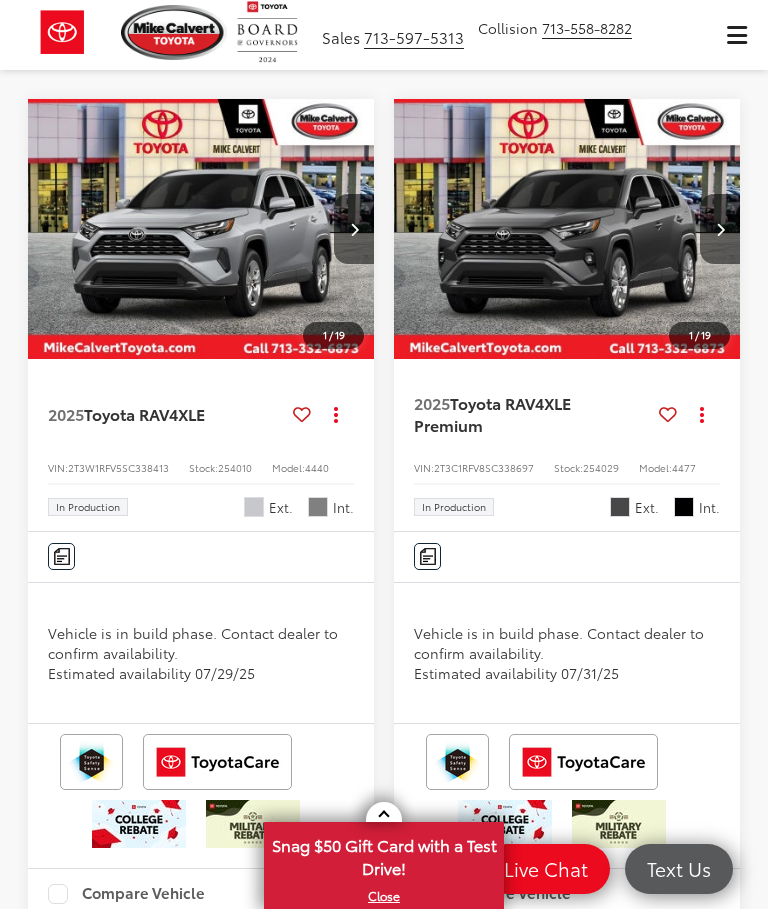 click on "2025  Toyota RAV4  XLE Premium" at bounding box center [532, 414] 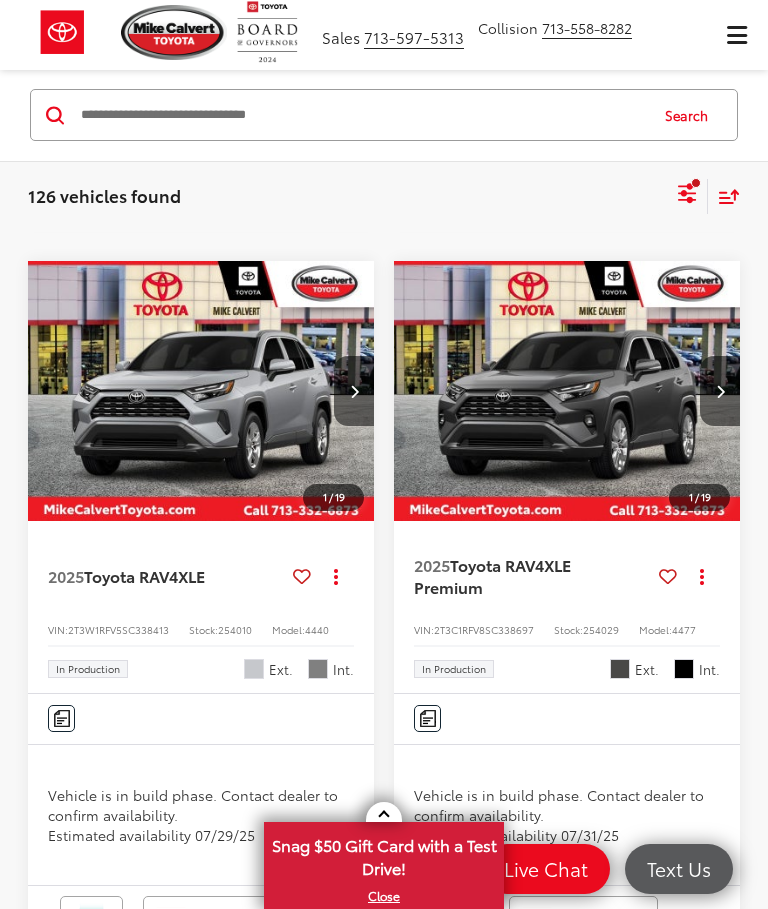 scroll, scrollTop: 3946, scrollLeft: 0, axis: vertical 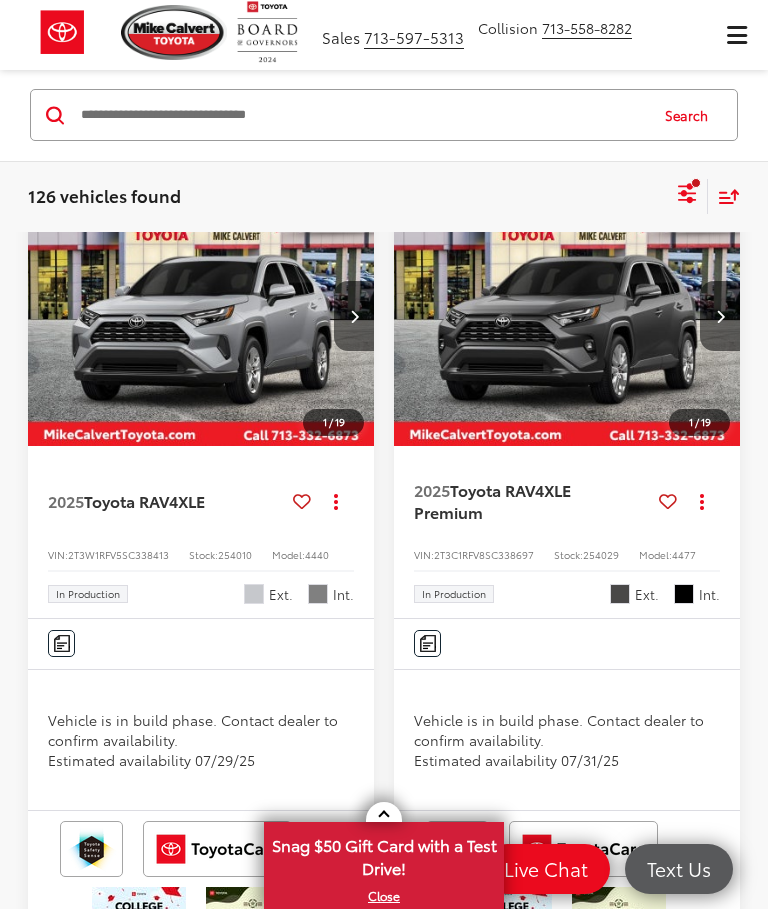 click on "Toyota RAV4" at bounding box center (131, 500) 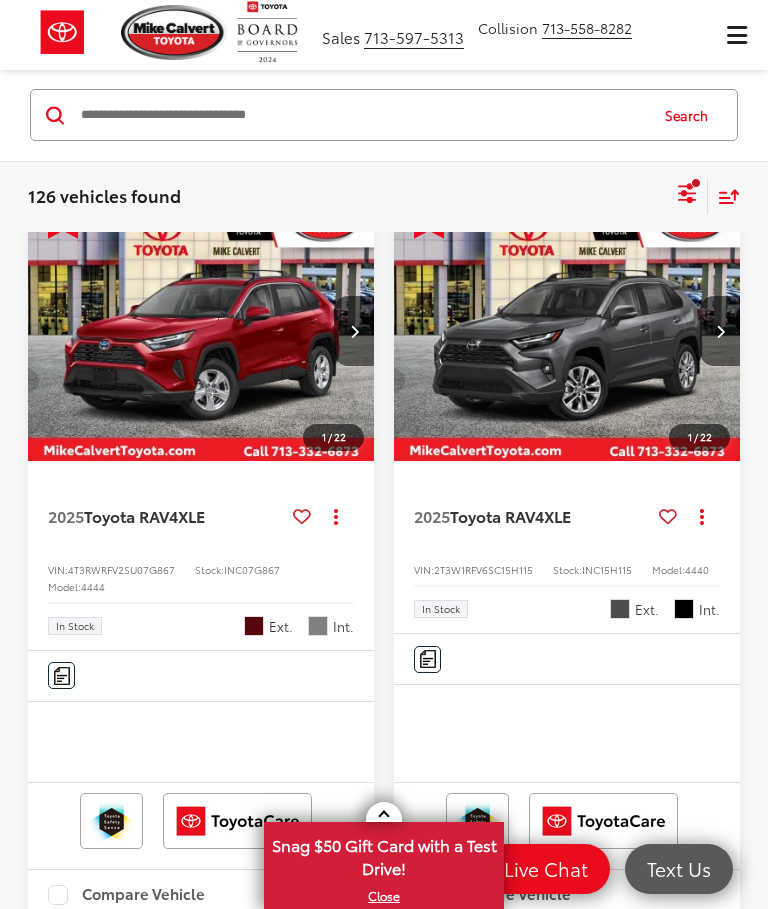 scroll, scrollTop: 2254, scrollLeft: 0, axis: vertical 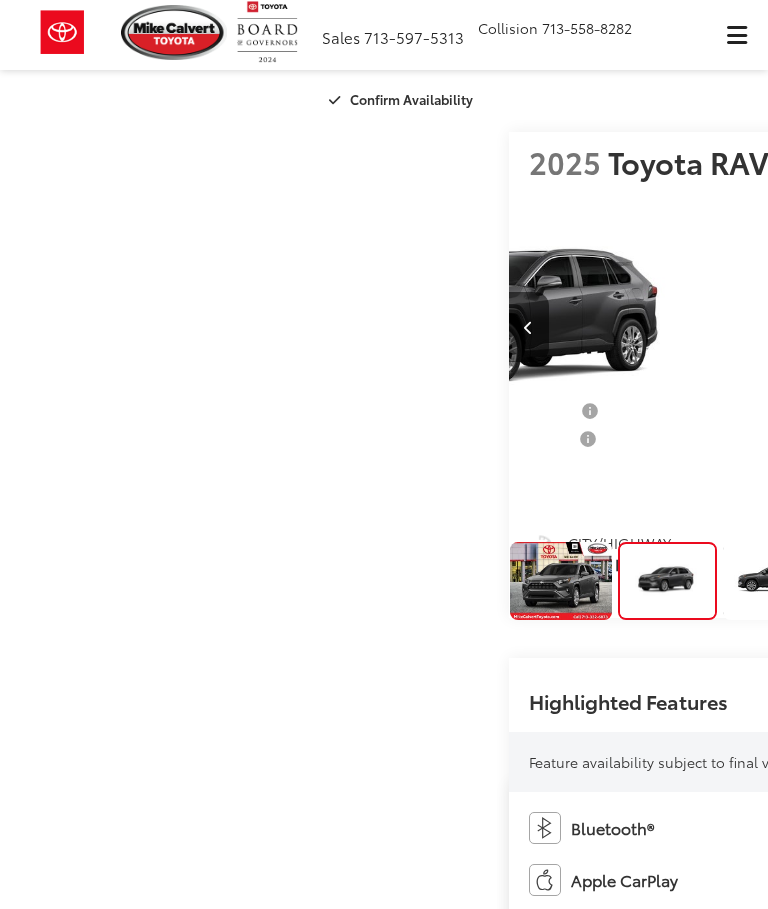 click at bounding box center [1008, 327] 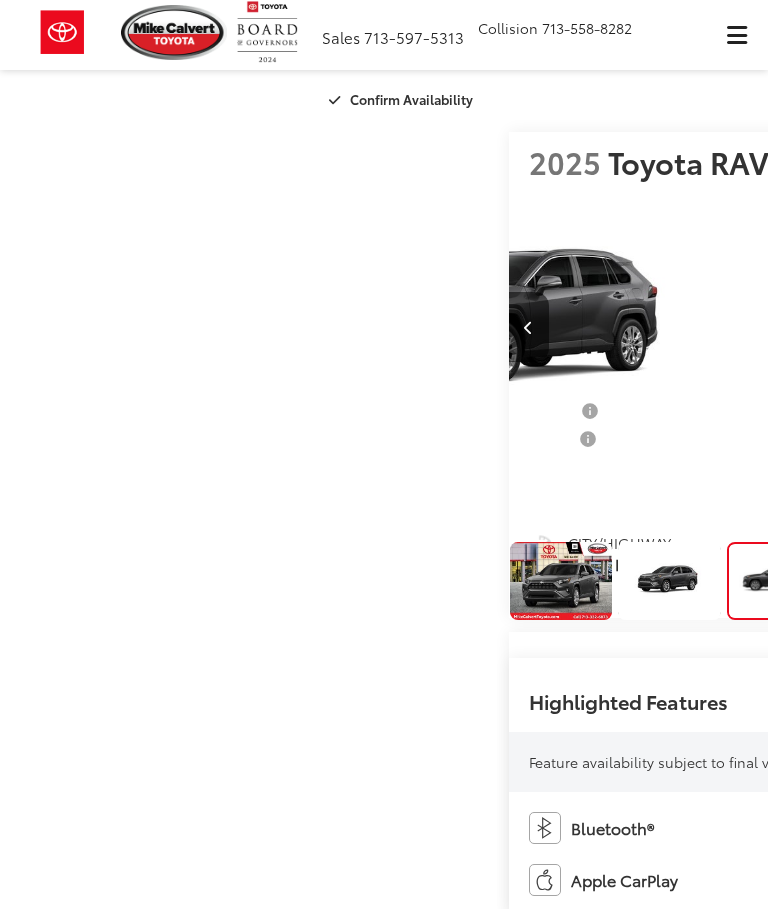 scroll, scrollTop: 0, scrollLeft: 1536, axis: horizontal 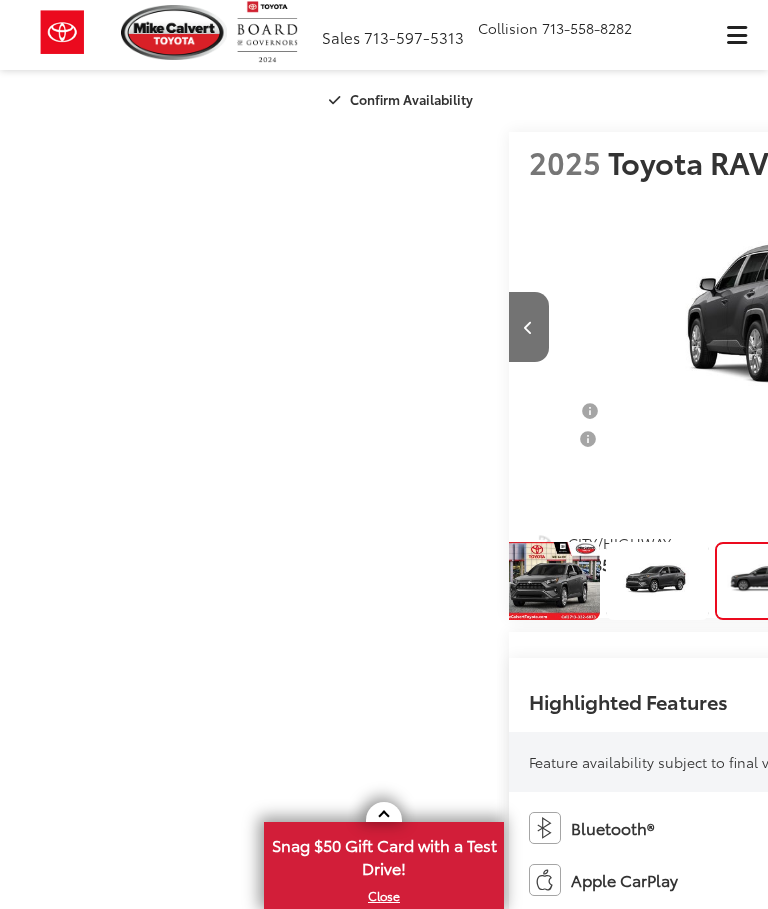 click at bounding box center [1008, 327] 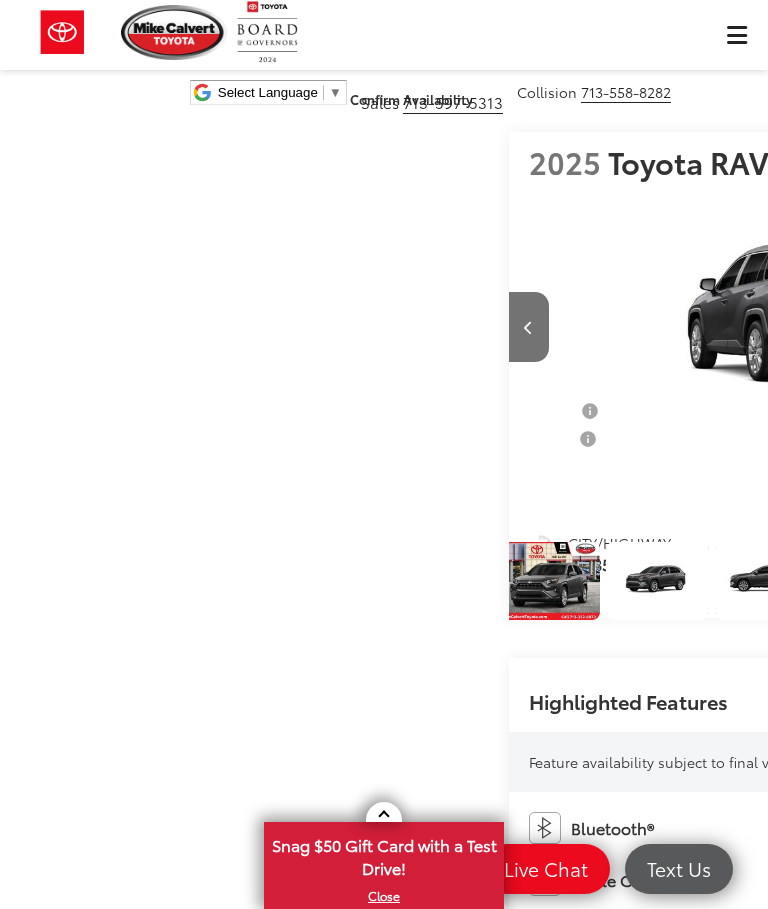 scroll, scrollTop: 2888, scrollLeft: 0, axis: vertical 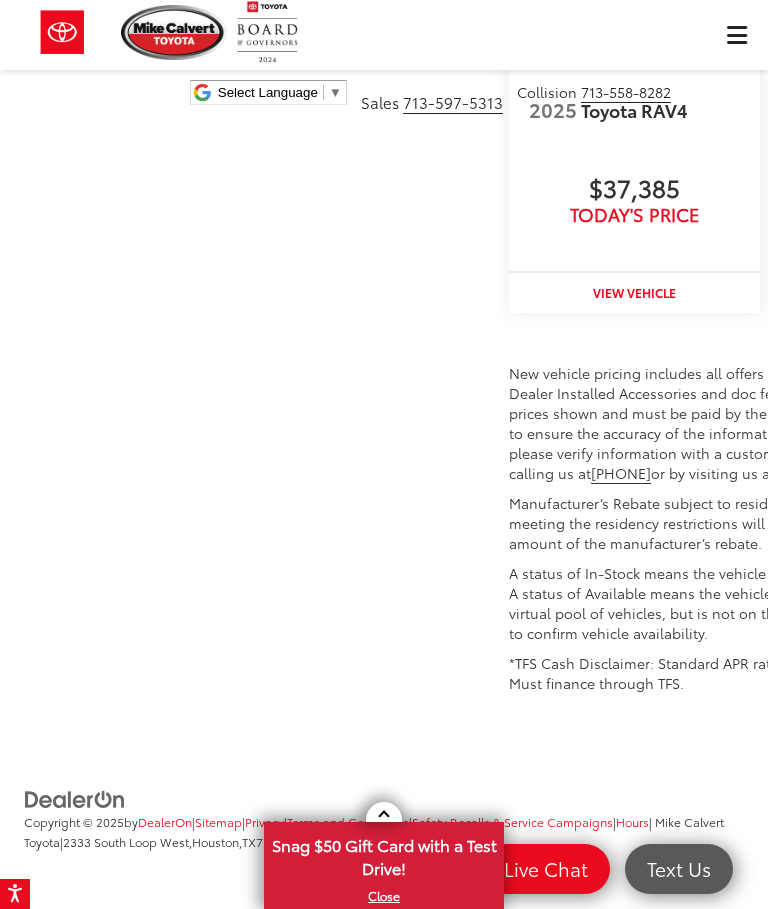 click on "Read More..." at bounding box center [577, -1008] 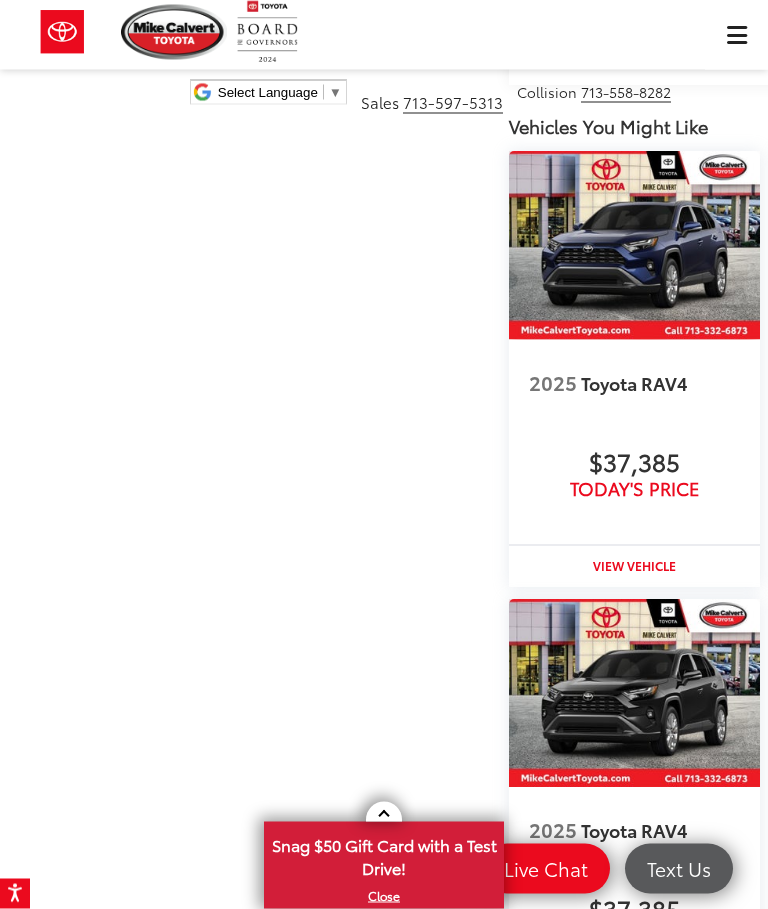 scroll, scrollTop: 2724, scrollLeft: 0, axis: vertical 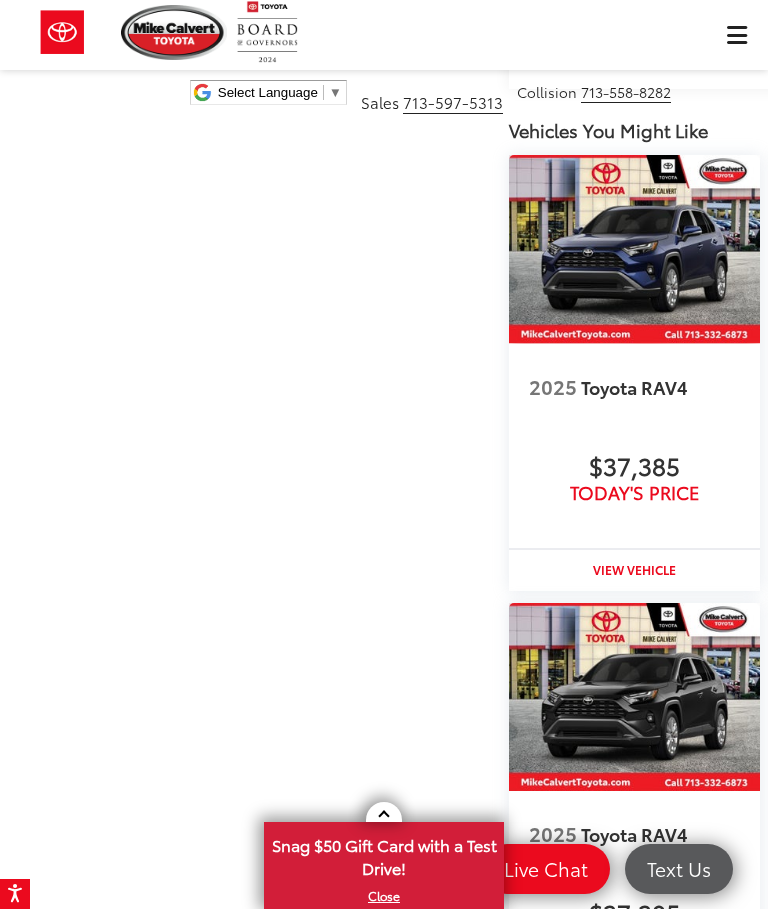 click on "View More Highlights..." at bounding box center [617, -1683] 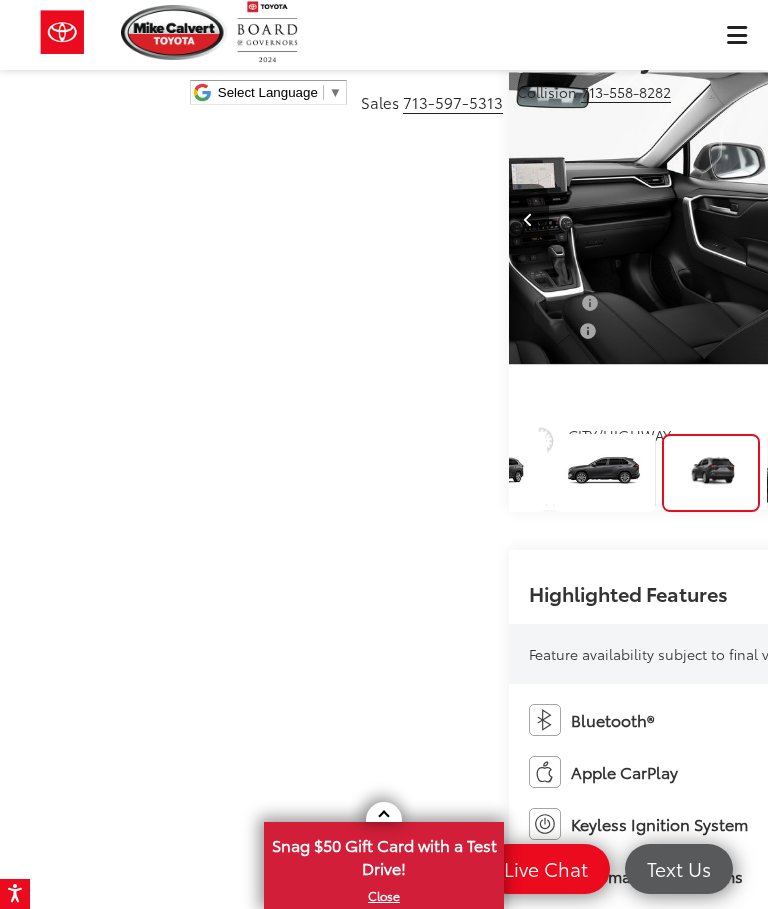 scroll, scrollTop: 0, scrollLeft: 0, axis: both 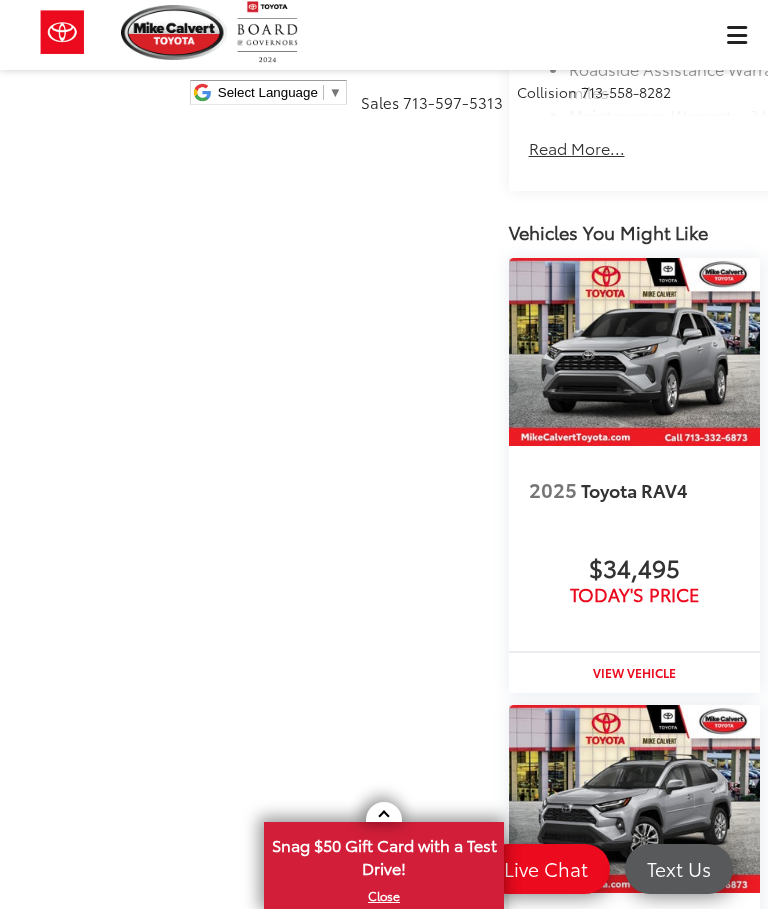 click on "Variable intermittent windshield wipers and intermittent rear window wiper" at bounding box center [778, -84] 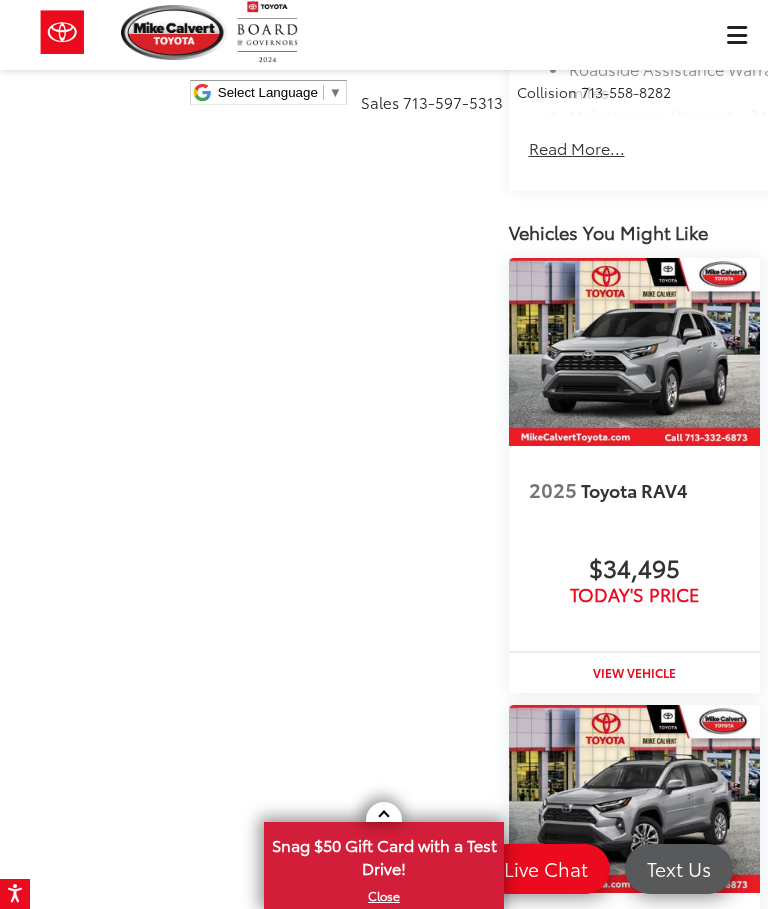 click on "View More Highlights..." at bounding box center [617, -1116] 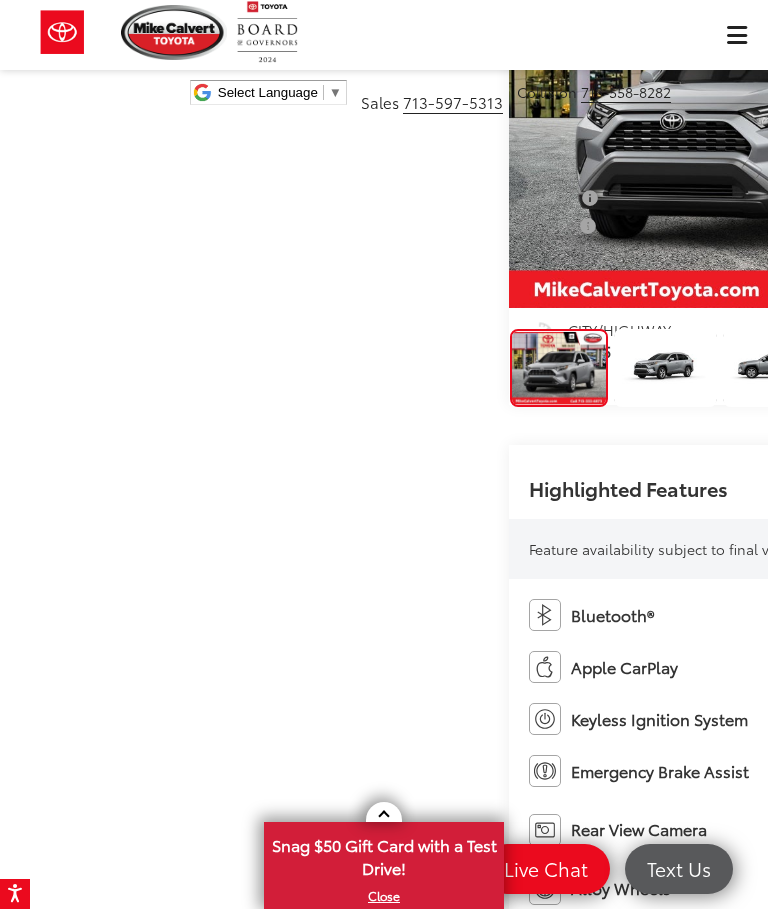 scroll, scrollTop: 209, scrollLeft: 0, axis: vertical 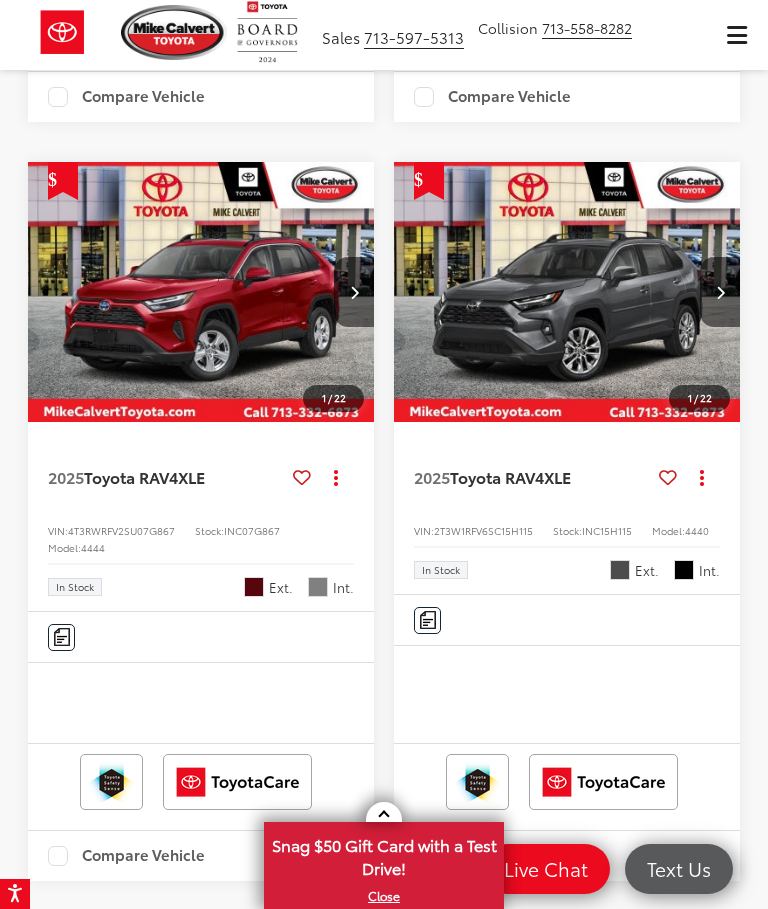 click on "2025  Toyota RAV4  XLE
Copy Link Share Print View Details VIN:  2T3W1RFV6SC15H115 Stock:  INC15H115 Model:  4440 In Stock Ext. Int." at bounding box center (567, 508) 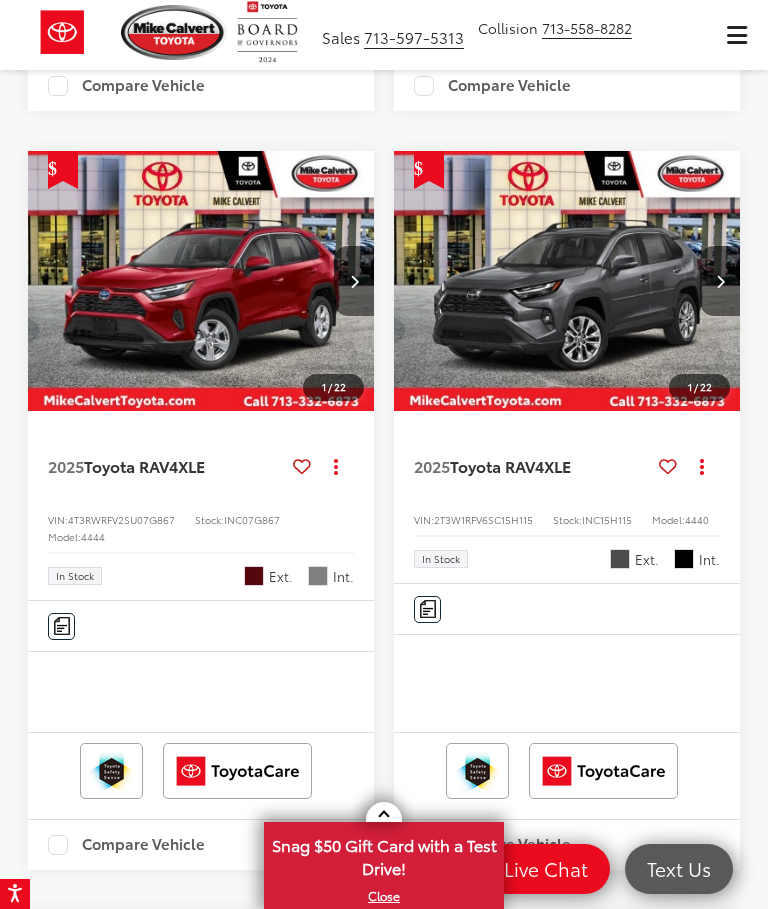 click on "2025  Toyota RAV4  XLE
Copy Link Share Print View Details VIN:  2T3W1RFV6SC15H115 Stock:  INC15H115 Model:  4440 In Stock Ext. Int." at bounding box center [567, 497] 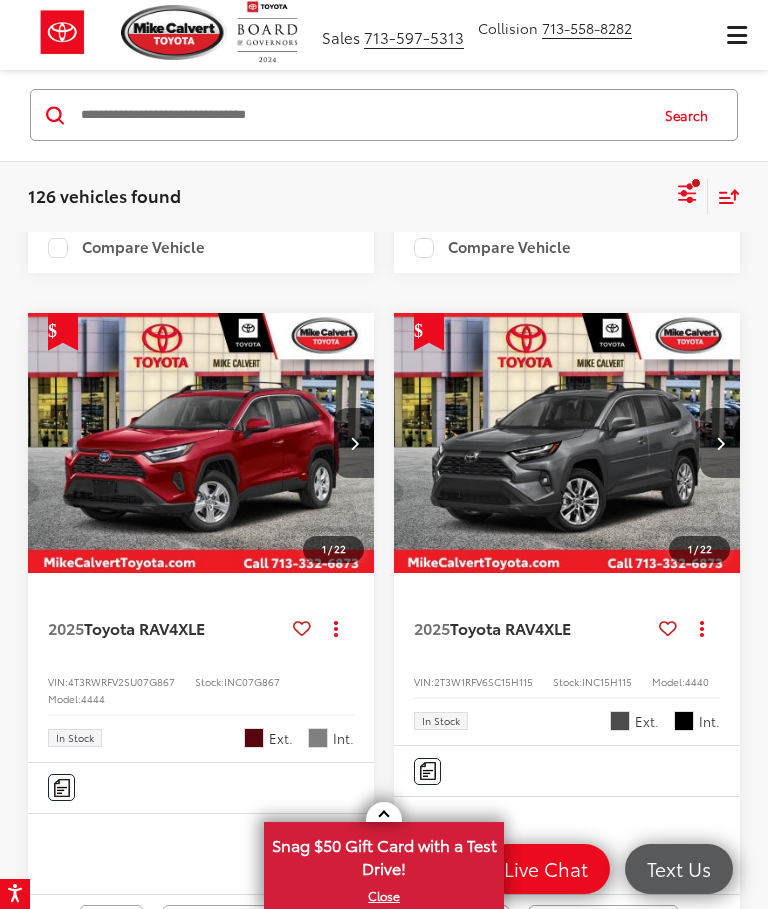scroll, scrollTop: 0, scrollLeft: 1, axis: horizontal 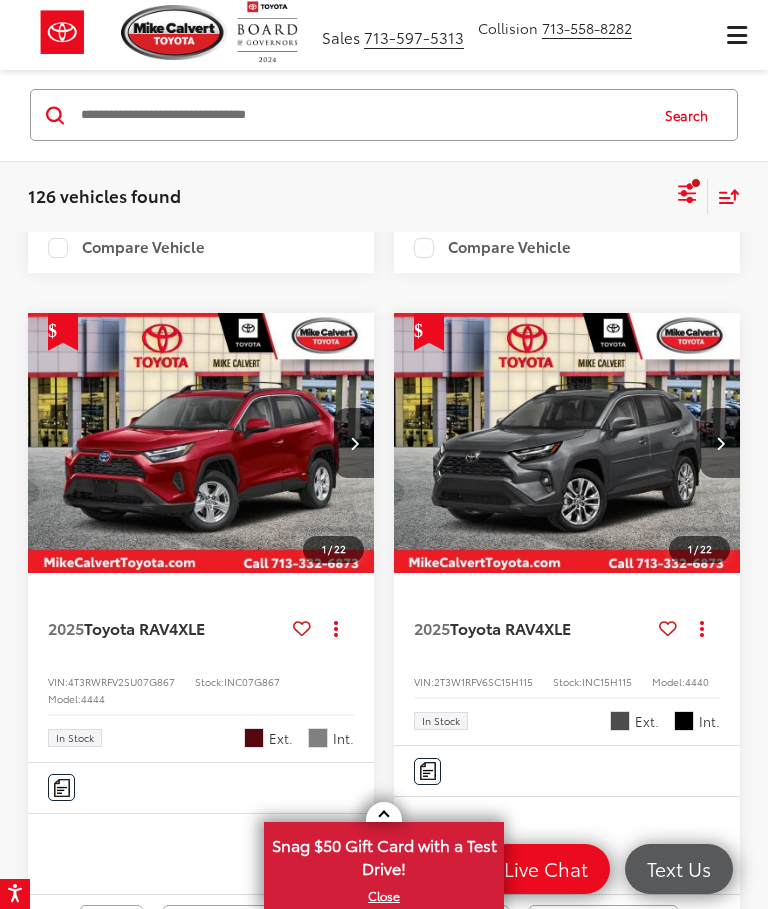 click at bounding box center [201, 444] 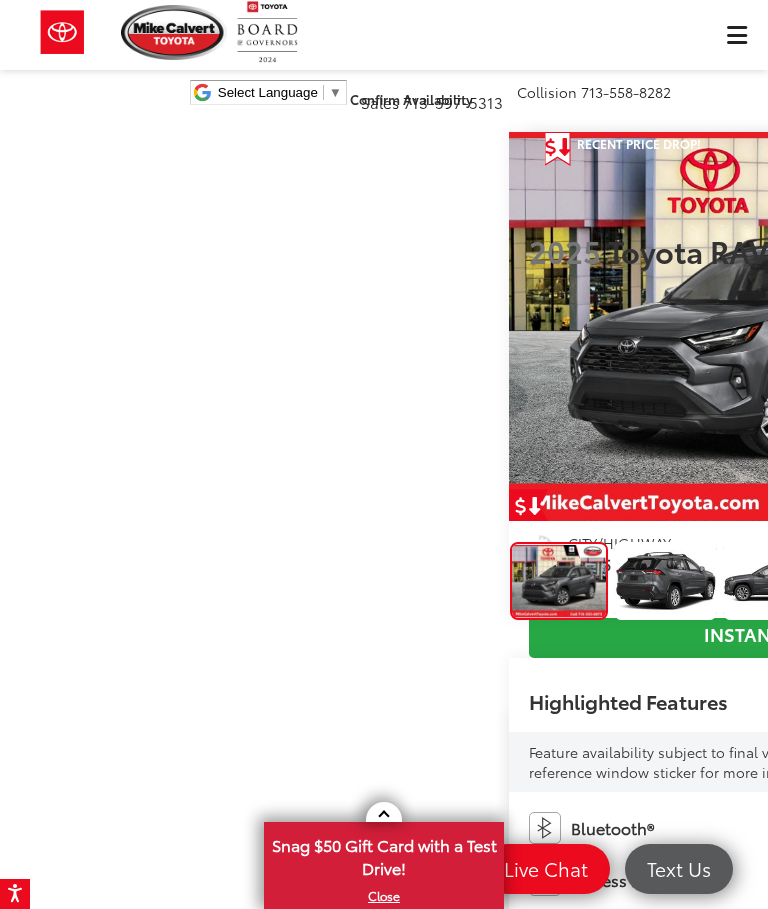 scroll, scrollTop: 510, scrollLeft: 0, axis: vertical 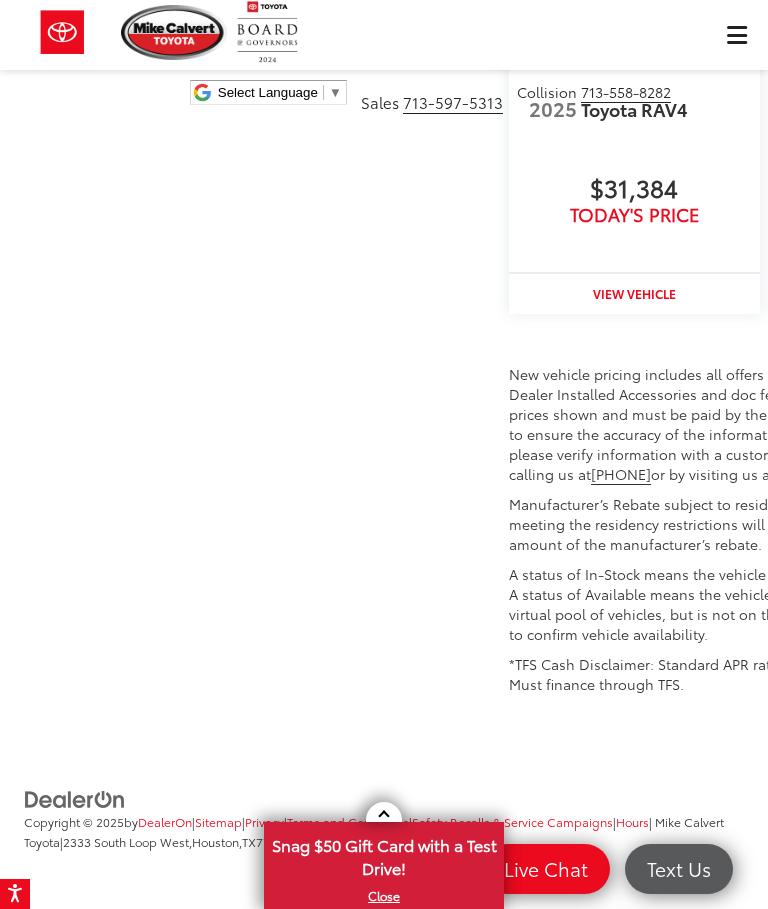 click on "View More Highlights..." at bounding box center [617, -1944] 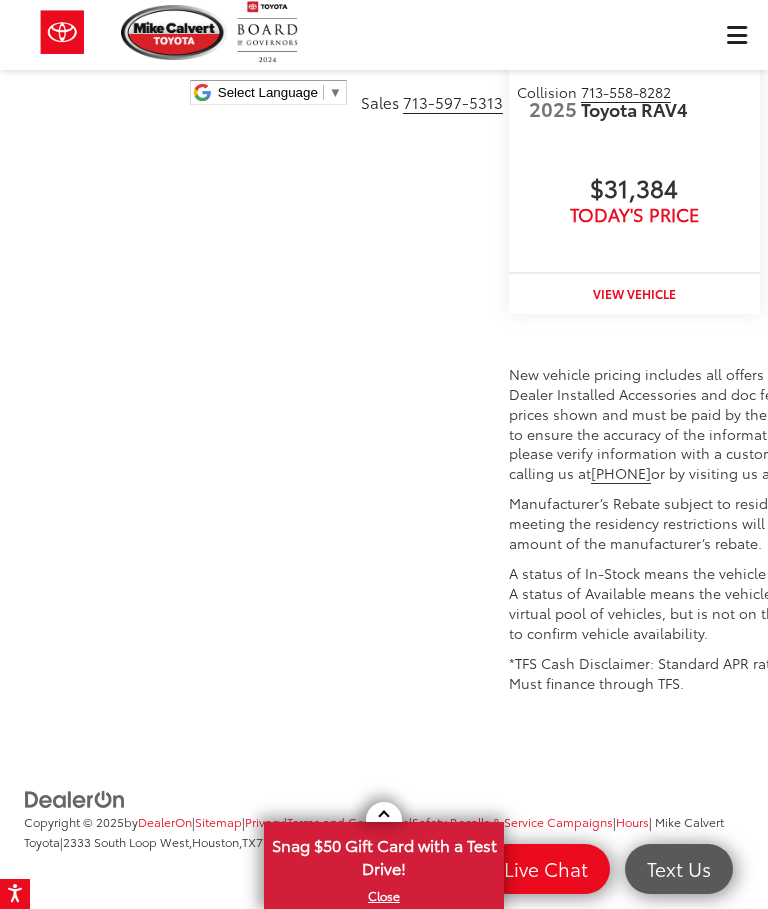 click on "Interior" at bounding box center [905, -1512] 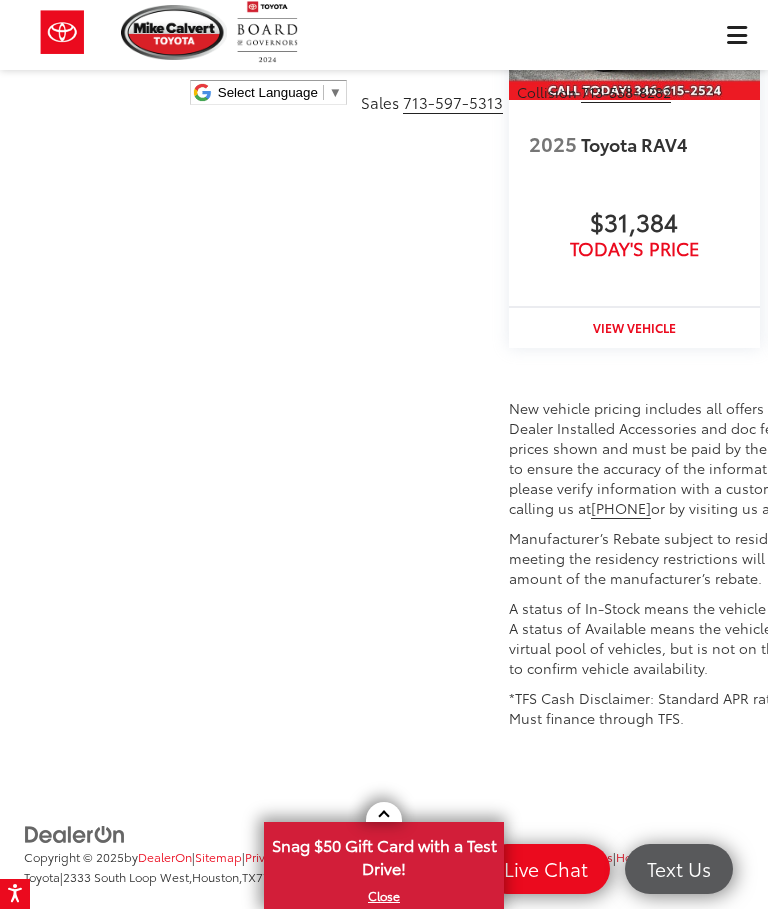 scroll, scrollTop: 4627, scrollLeft: 0, axis: vertical 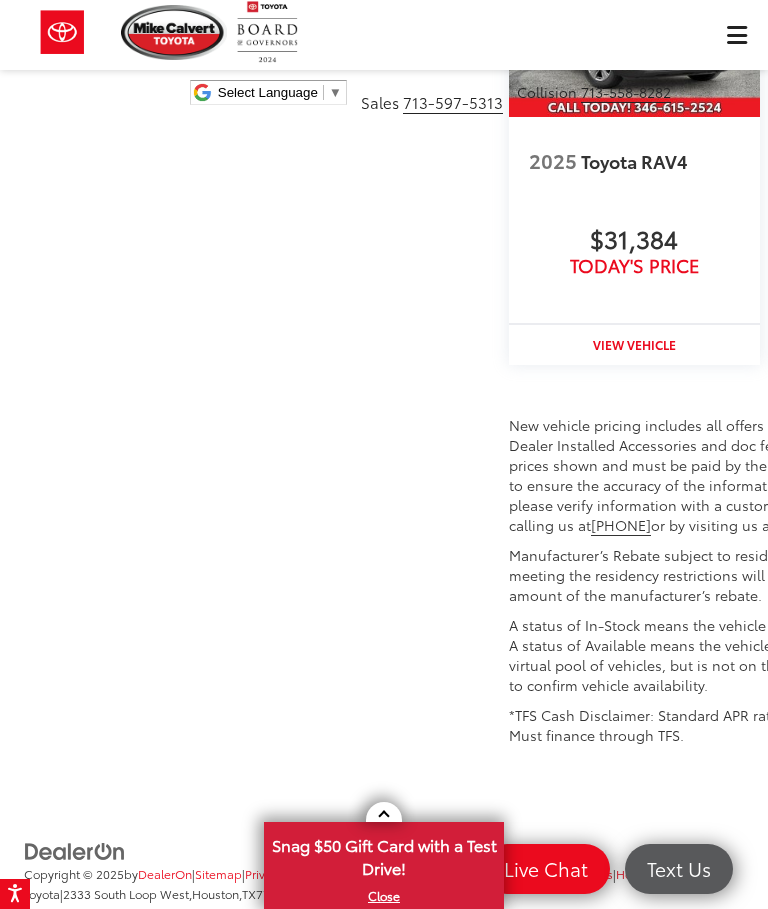 click on "Exterior" at bounding box center [626, -2692] 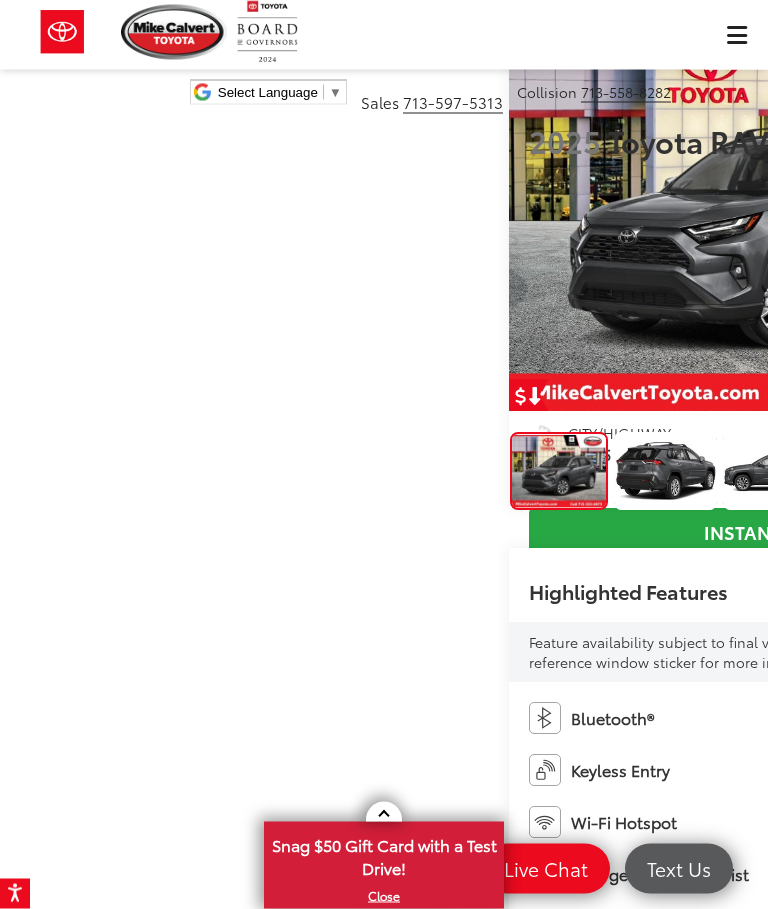 scroll, scrollTop: 120, scrollLeft: 0, axis: vertical 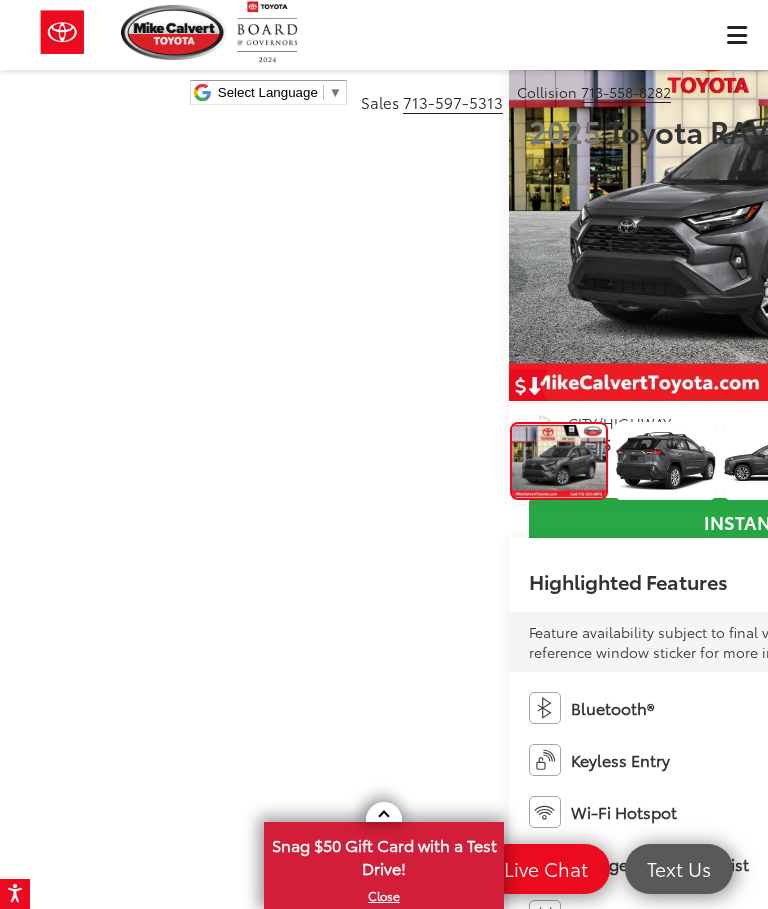 click at bounding box center (883, 461) 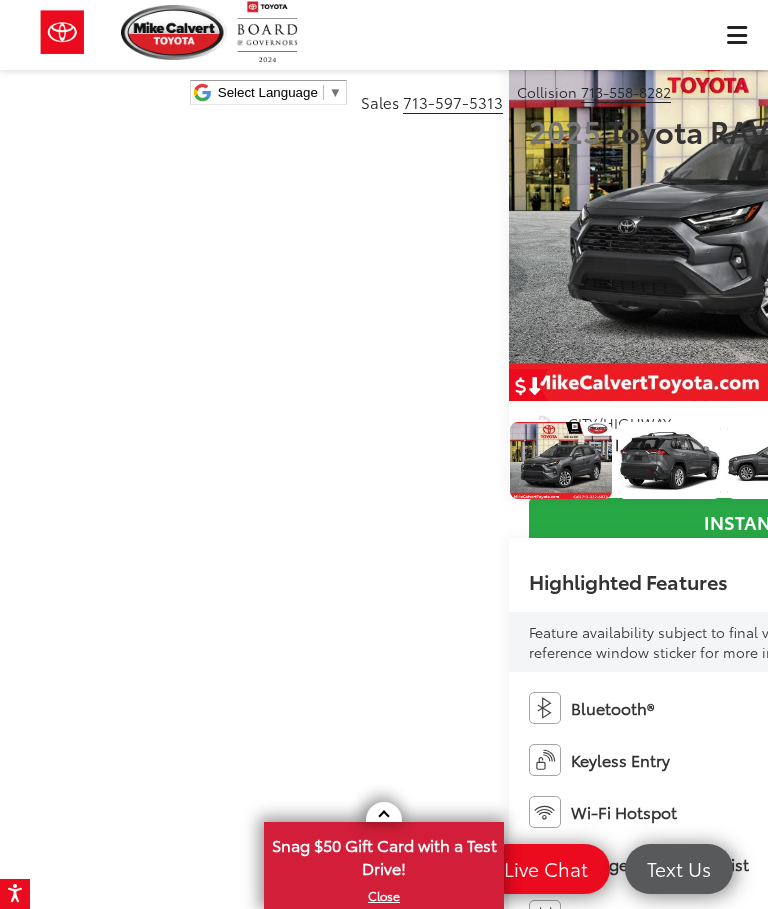 scroll, scrollTop: 0, scrollLeft: 991, axis: horizontal 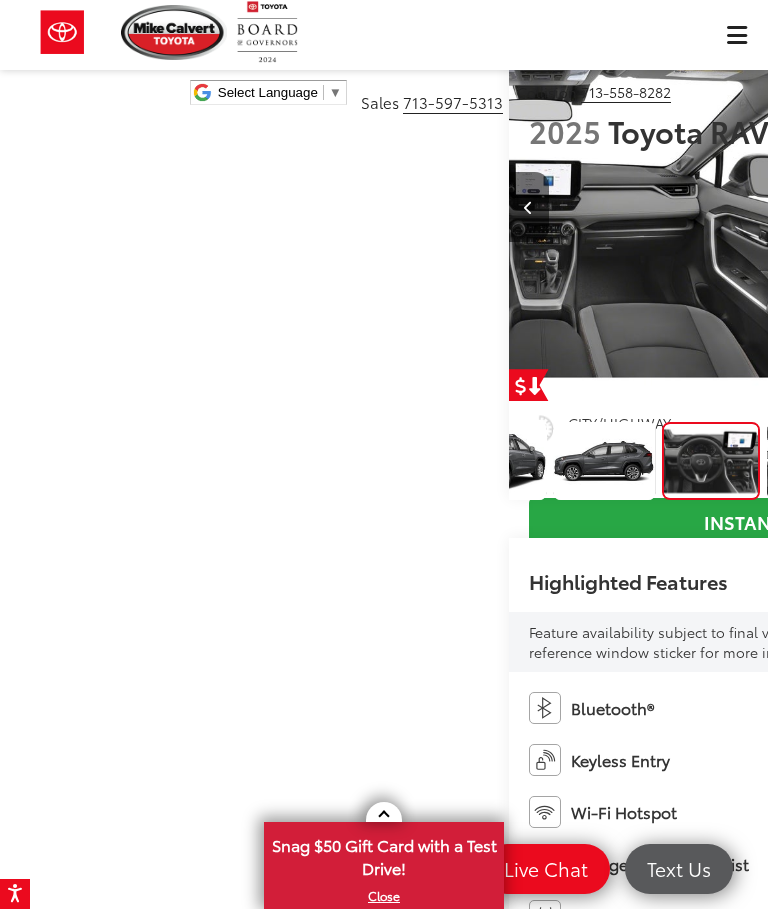 click at bounding box center [927, 461] 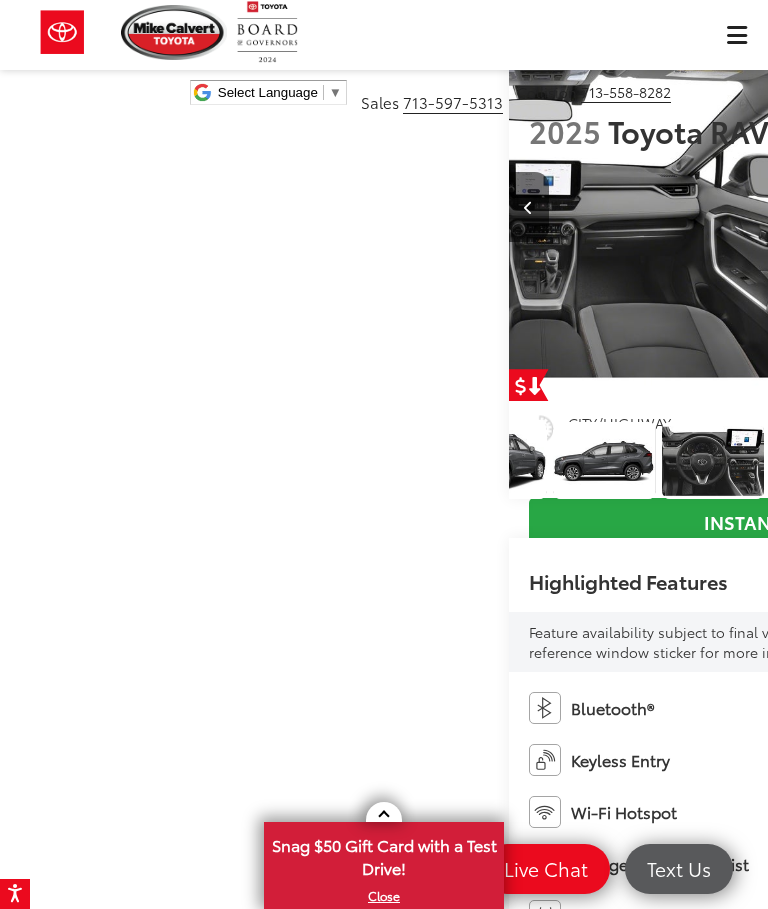 scroll, scrollTop: 0, scrollLeft: 2849, axis: horizontal 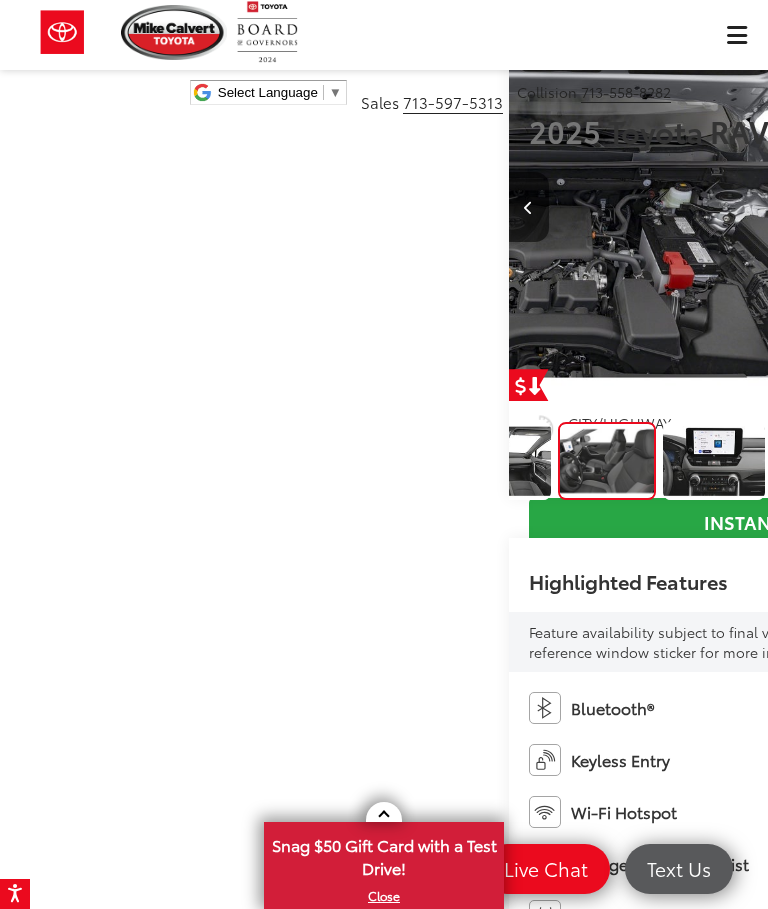 click at bounding box center [823, 461] 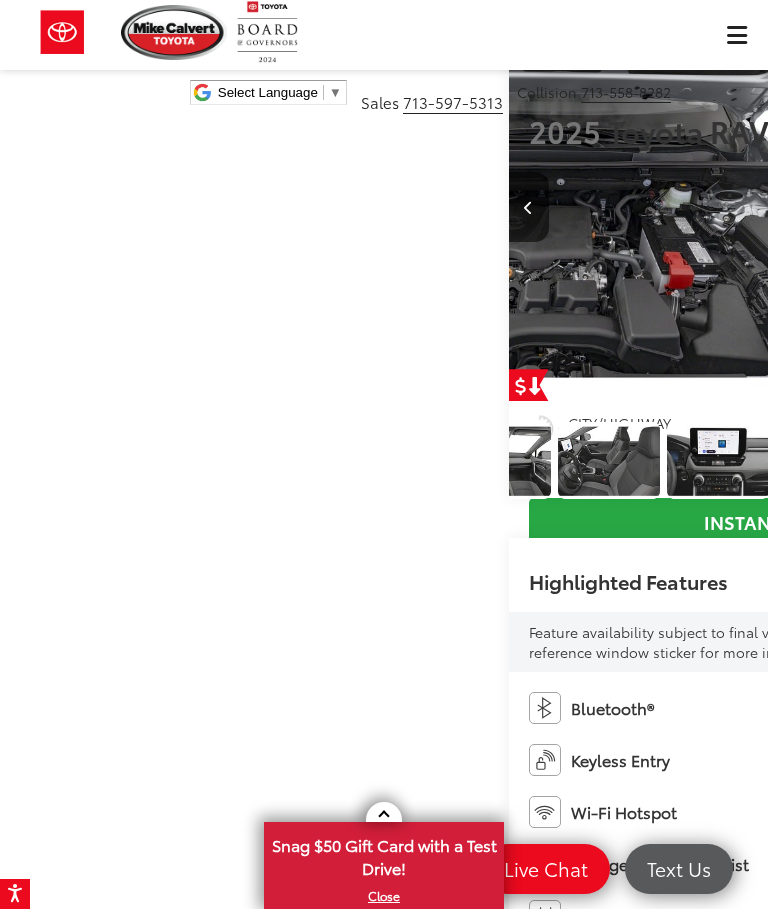 scroll, scrollTop: 0, scrollLeft: 4307, axis: horizontal 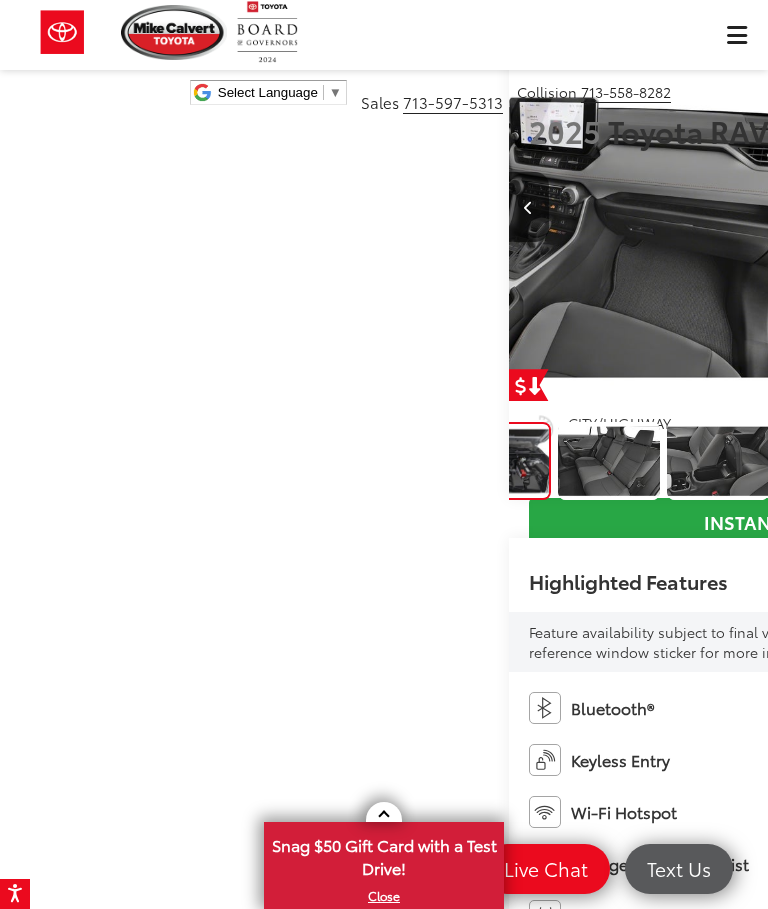click at bounding box center [395, 461] 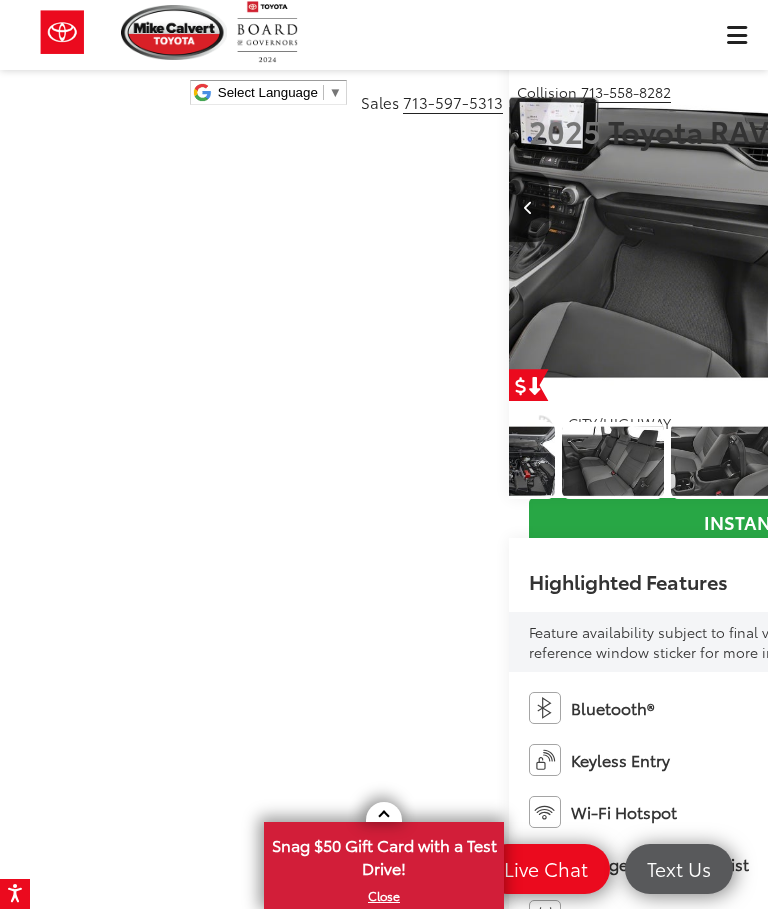 scroll, scrollTop: 0, scrollLeft: 5170, axis: horizontal 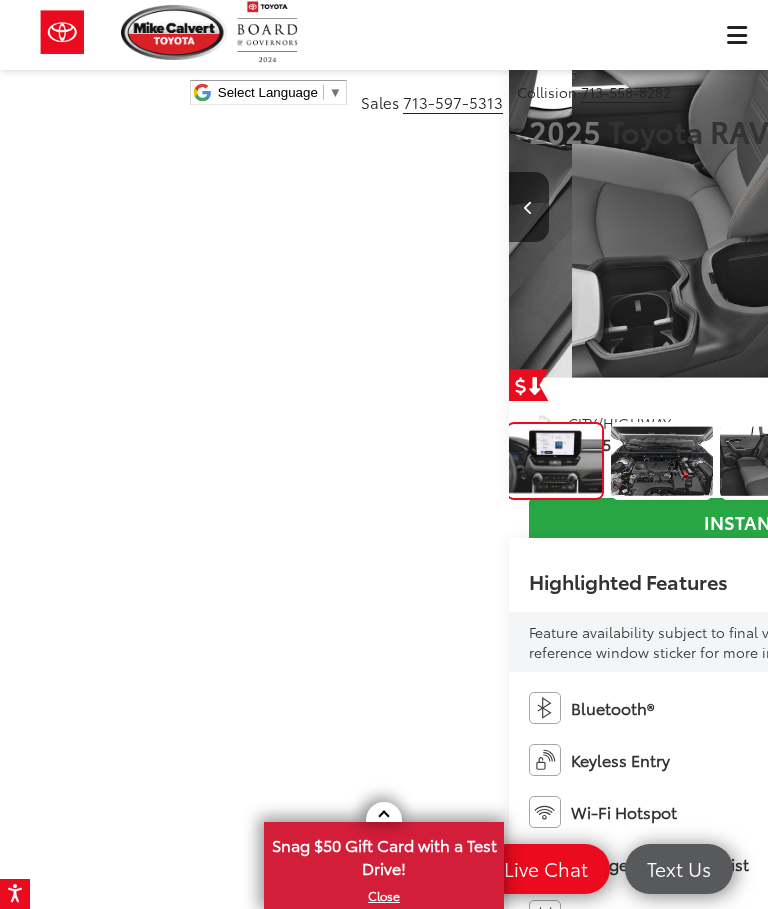 click at bounding box center [771, 461] 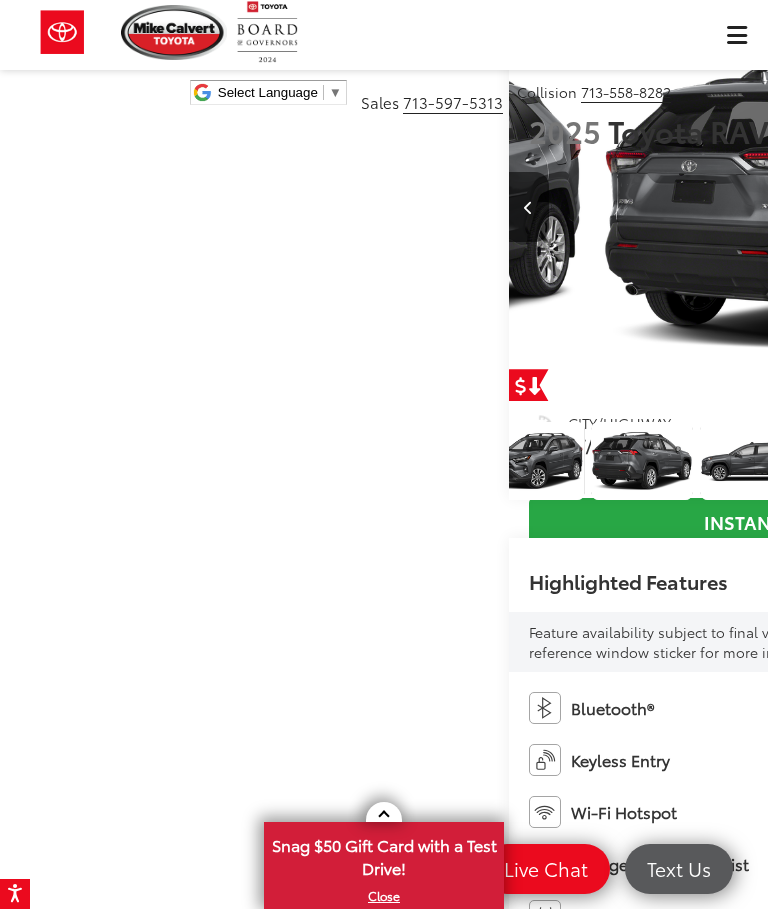 click at bounding box center (533, 461) 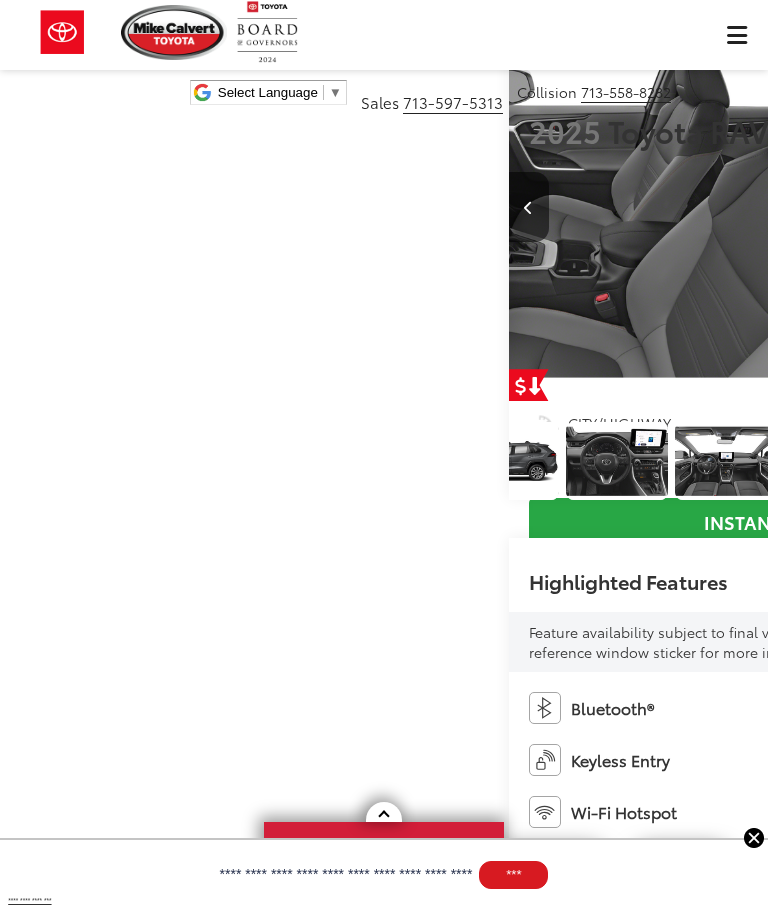click at bounding box center [399, 461] 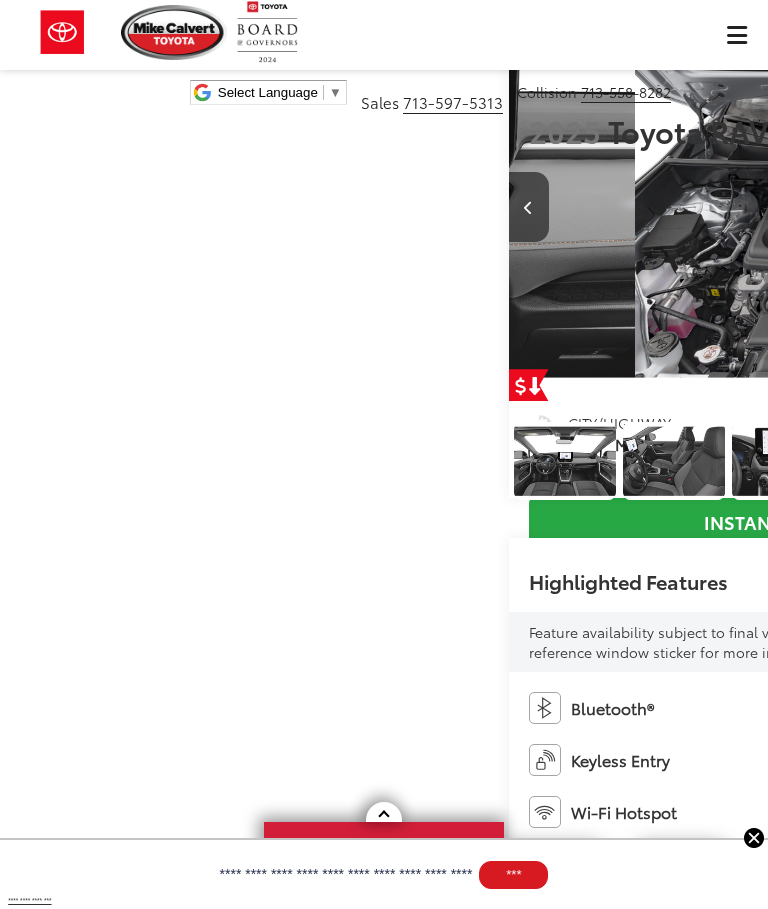 click at bounding box center (347, 461) 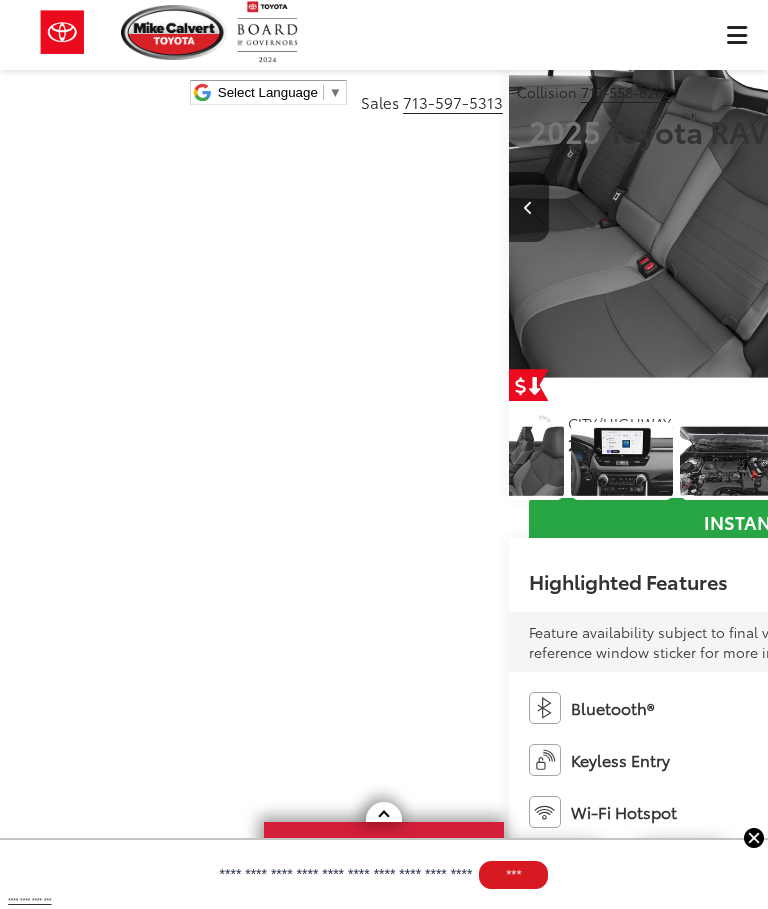 click at bounding box center [295, 461] 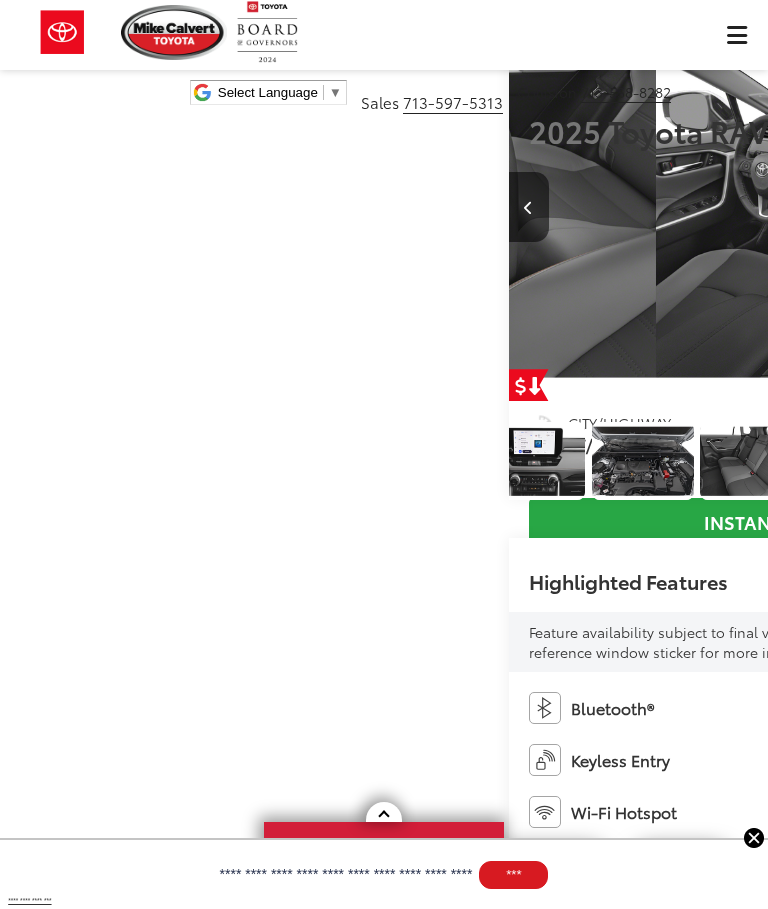 click at bounding box center (316, 461) 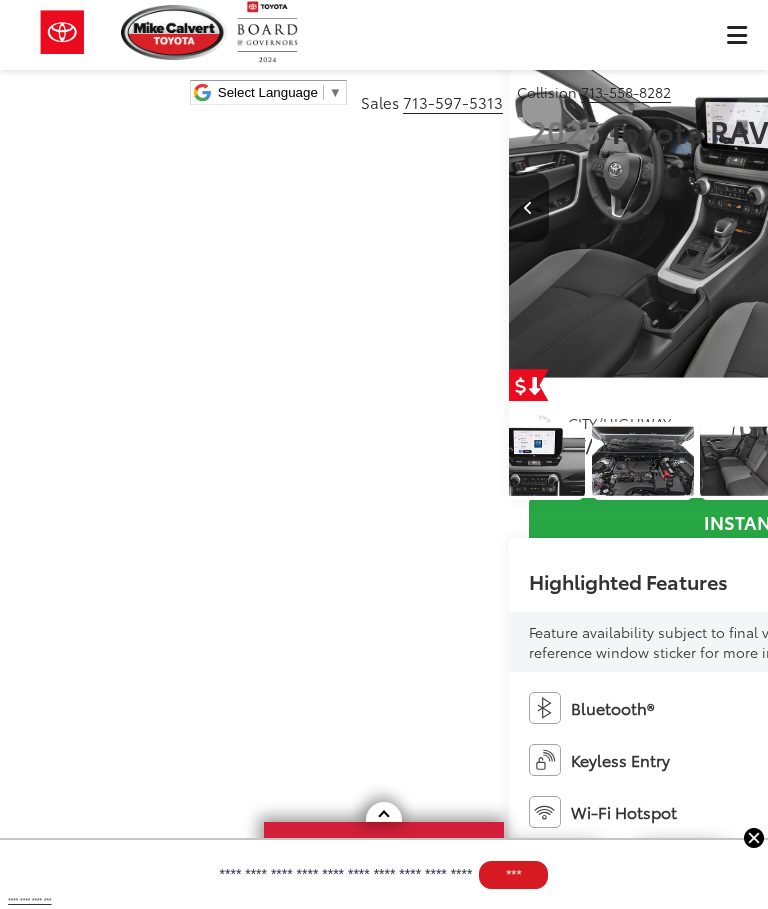 click at bounding box center [425, 461] 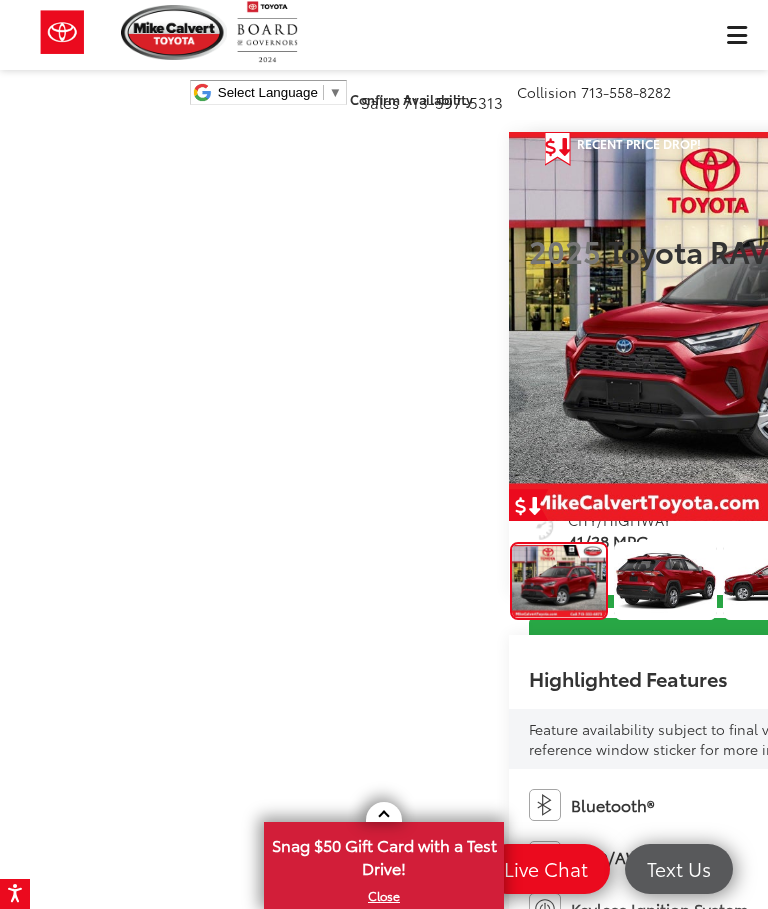 scroll, scrollTop: 864, scrollLeft: 0, axis: vertical 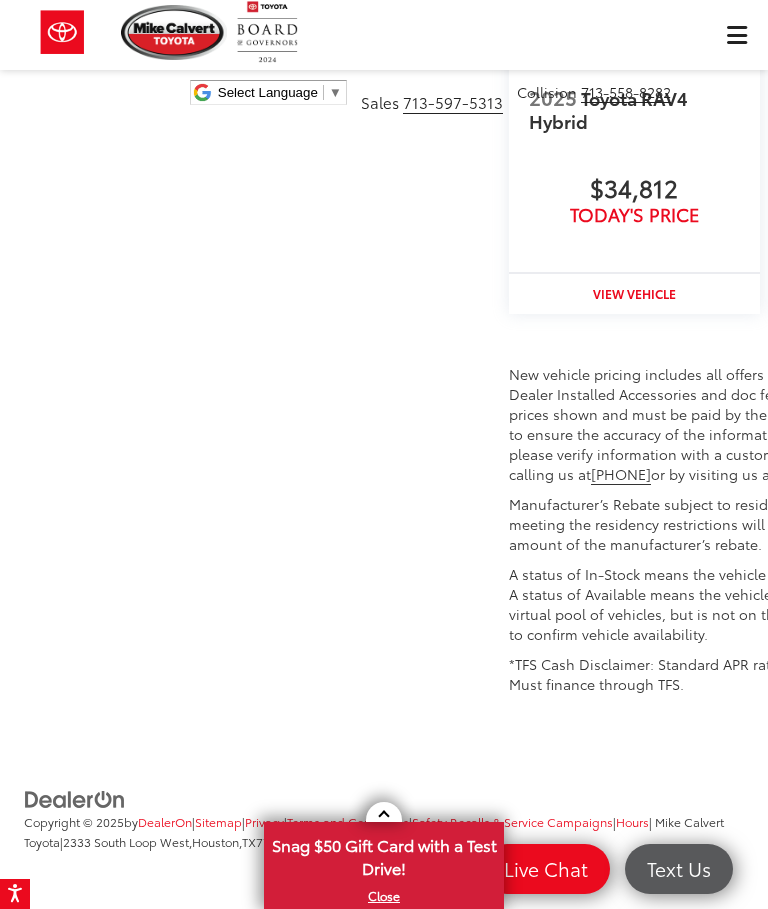 click on "View More Highlights..." at bounding box center (617, -1931) 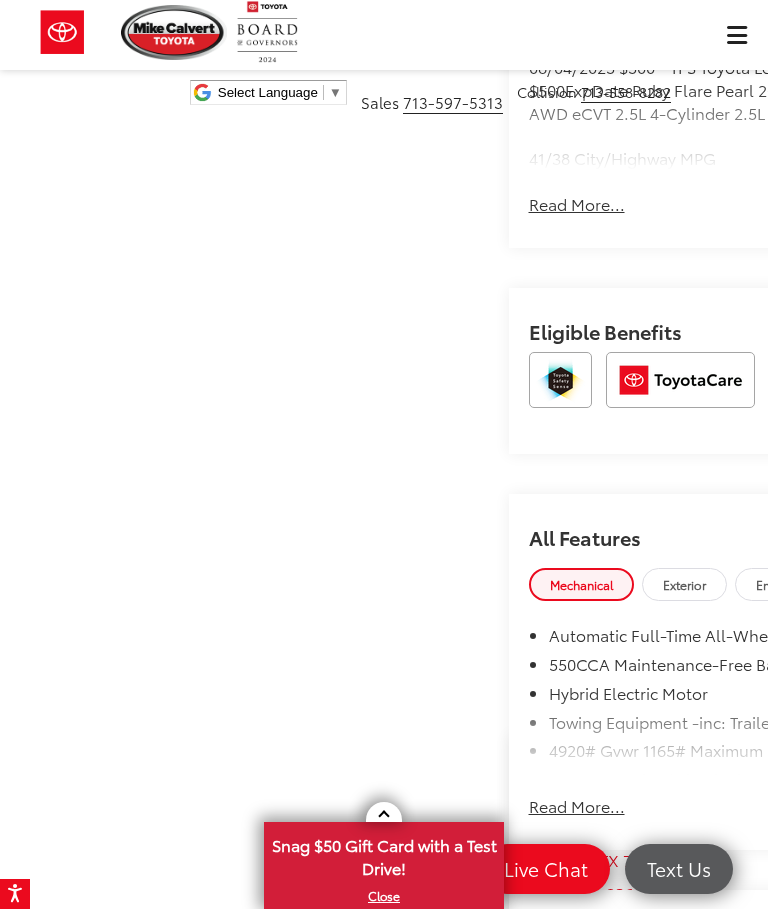 scroll, scrollTop: 1277, scrollLeft: 0, axis: vertical 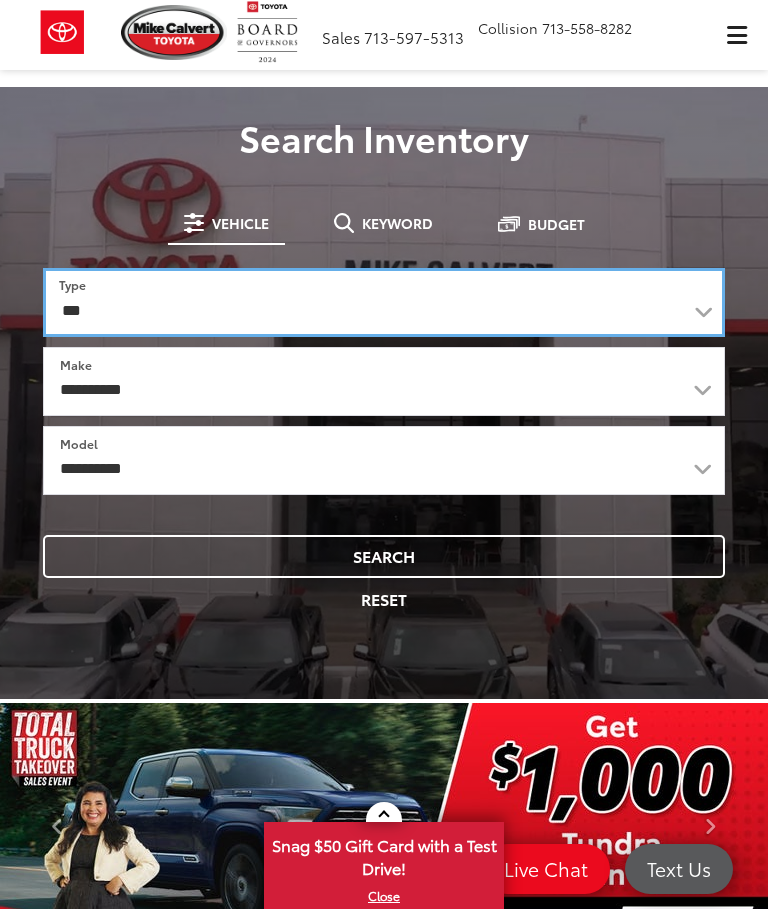 click on "***
***
****
*********" at bounding box center (384, 302) 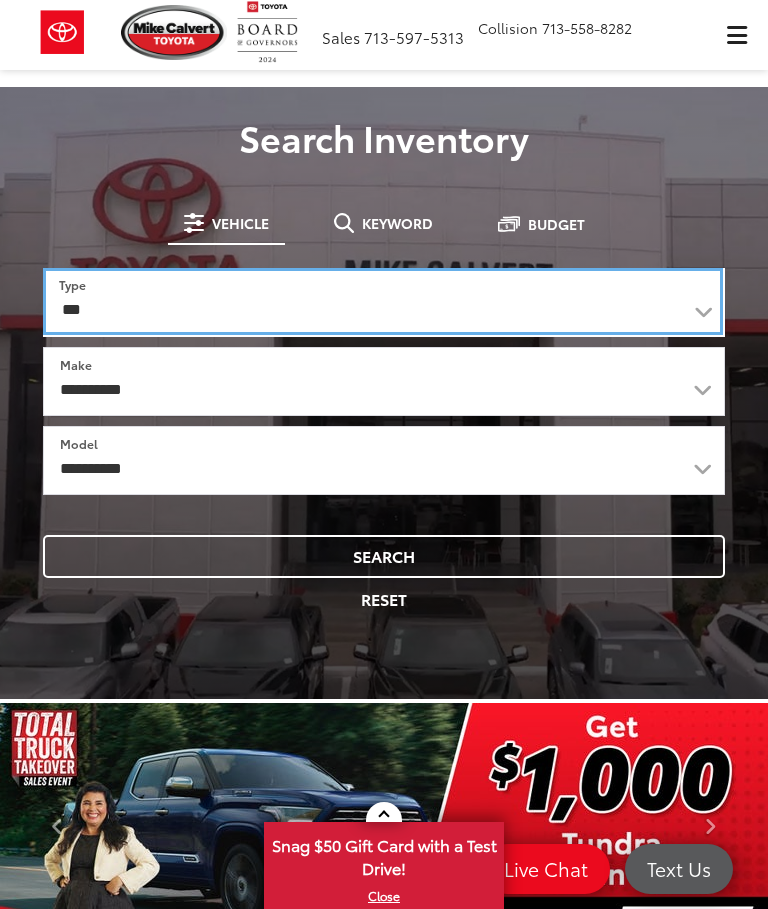 scroll, scrollTop: 0, scrollLeft: 0, axis: both 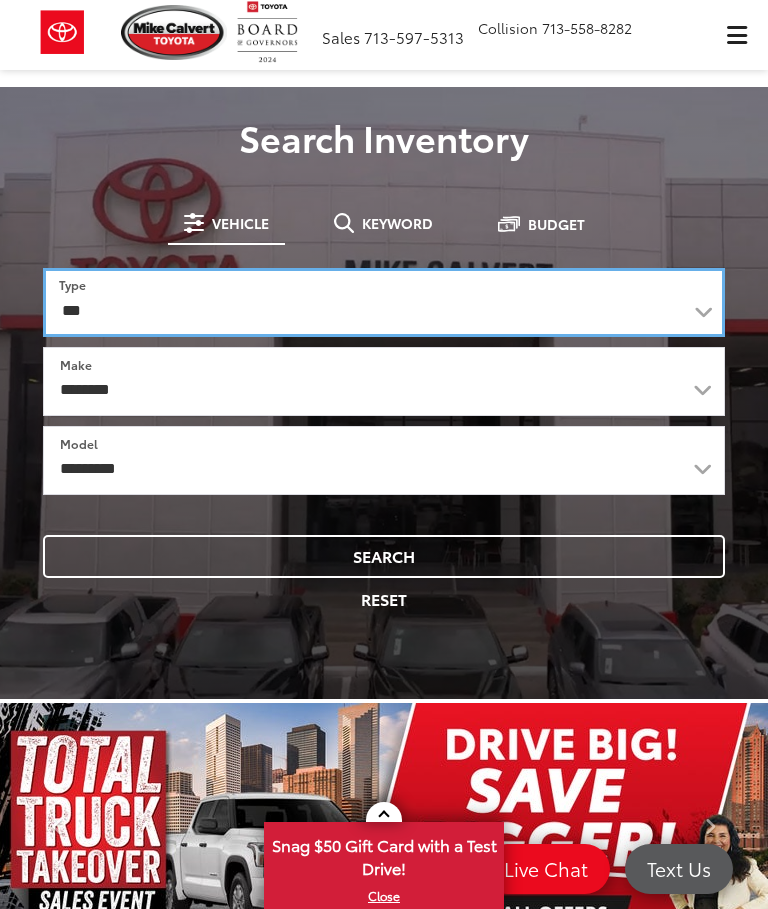 select on "******" 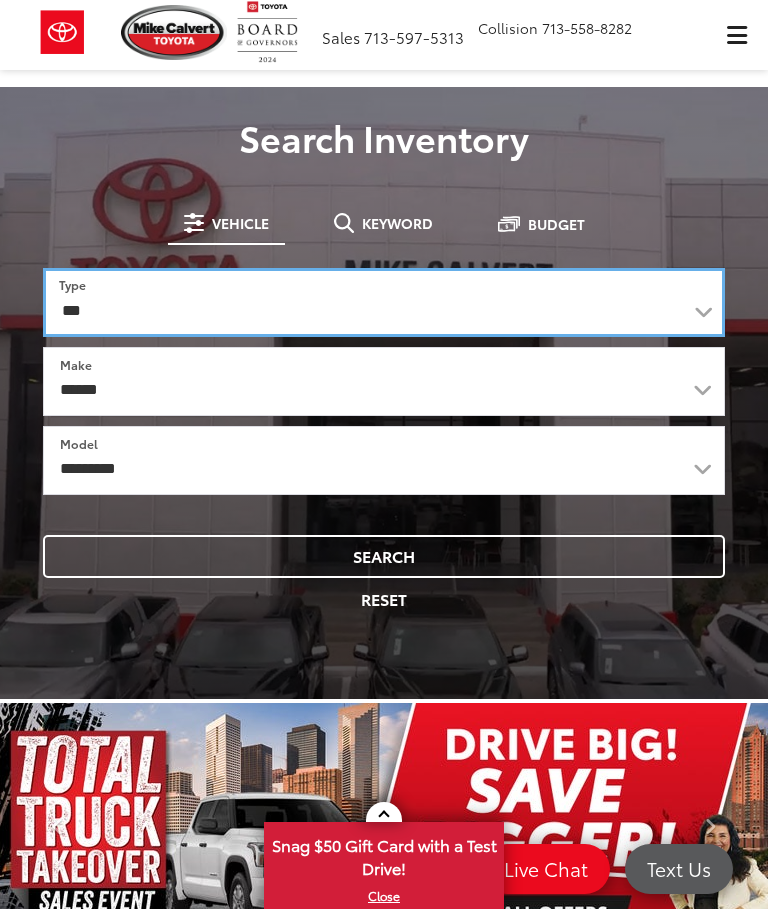 scroll, scrollTop: 0, scrollLeft: 0, axis: both 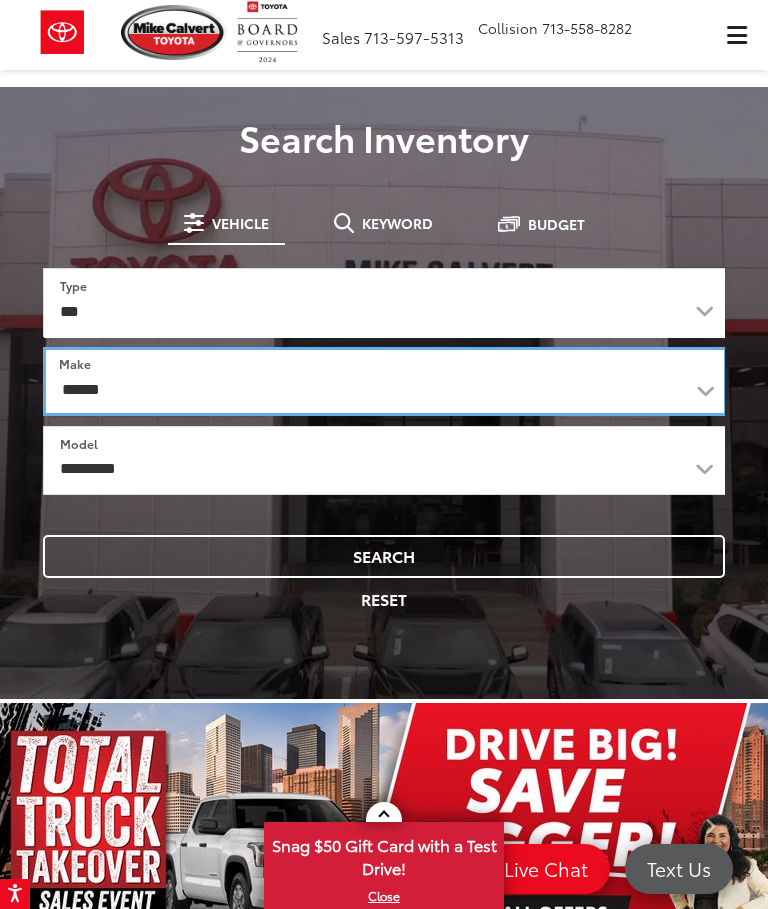 click on "******** ******" at bounding box center [385, 381] 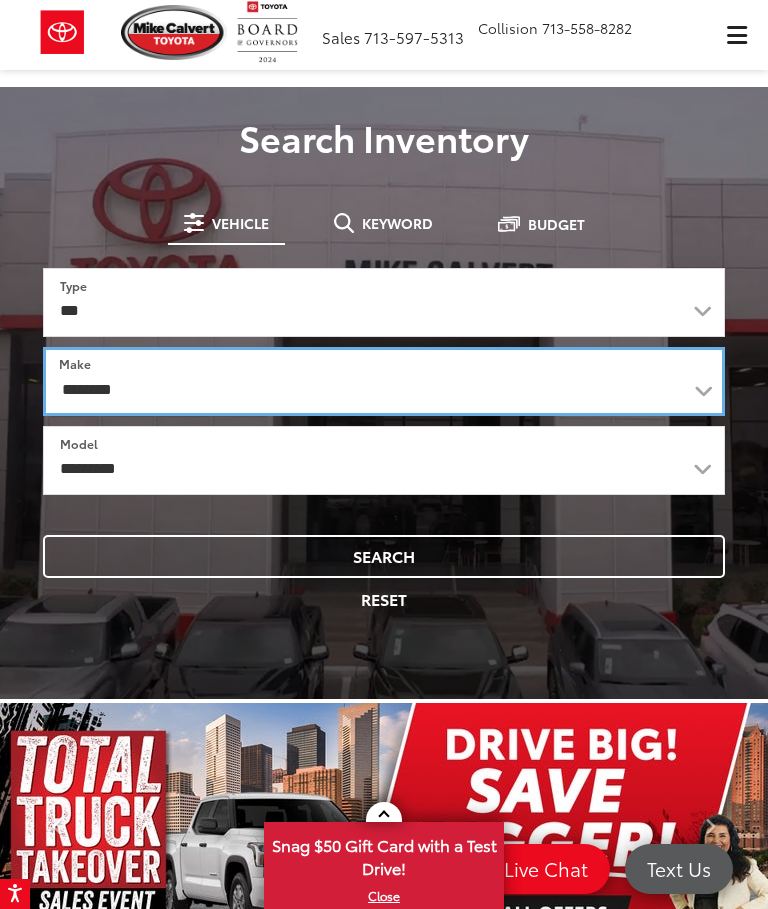 scroll, scrollTop: 0, scrollLeft: 0, axis: both 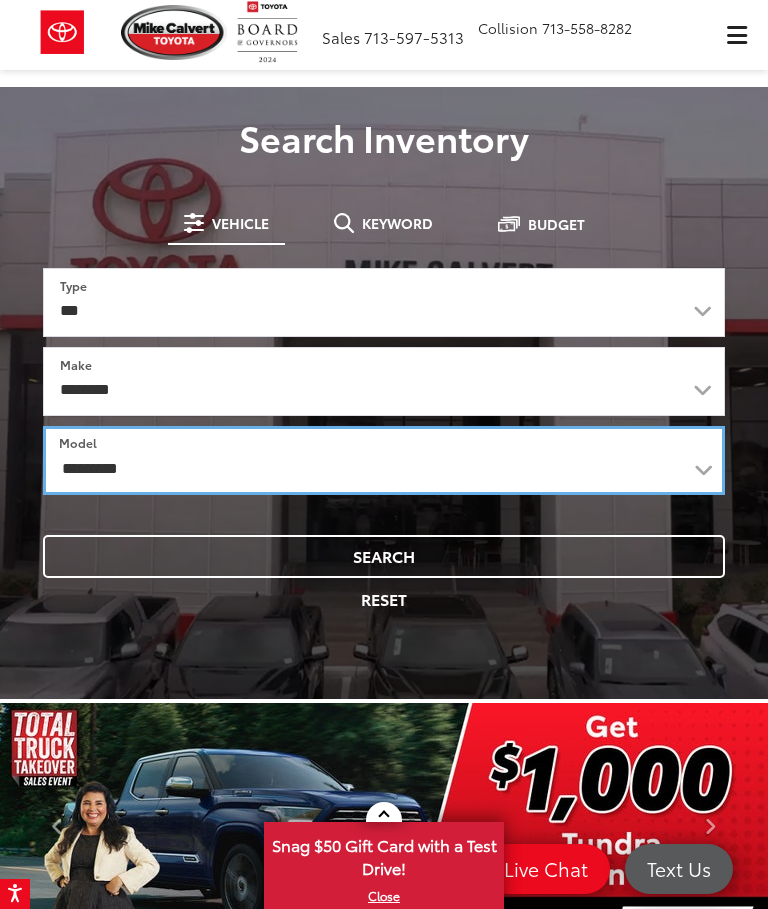 click on "**********" at bounding box center [384, 460] 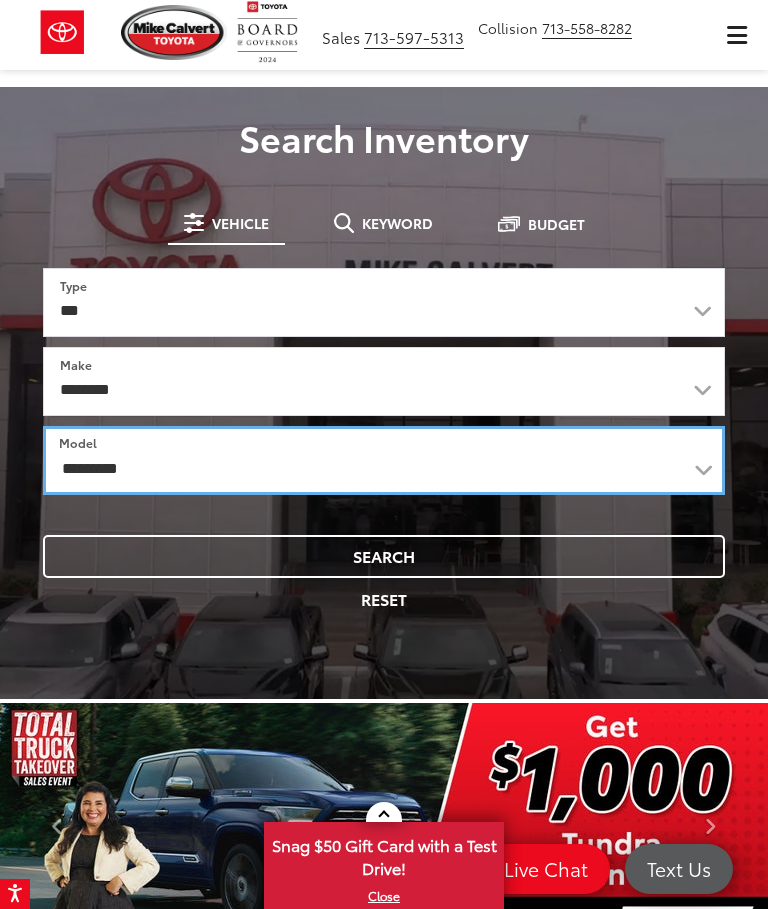 select on "****" 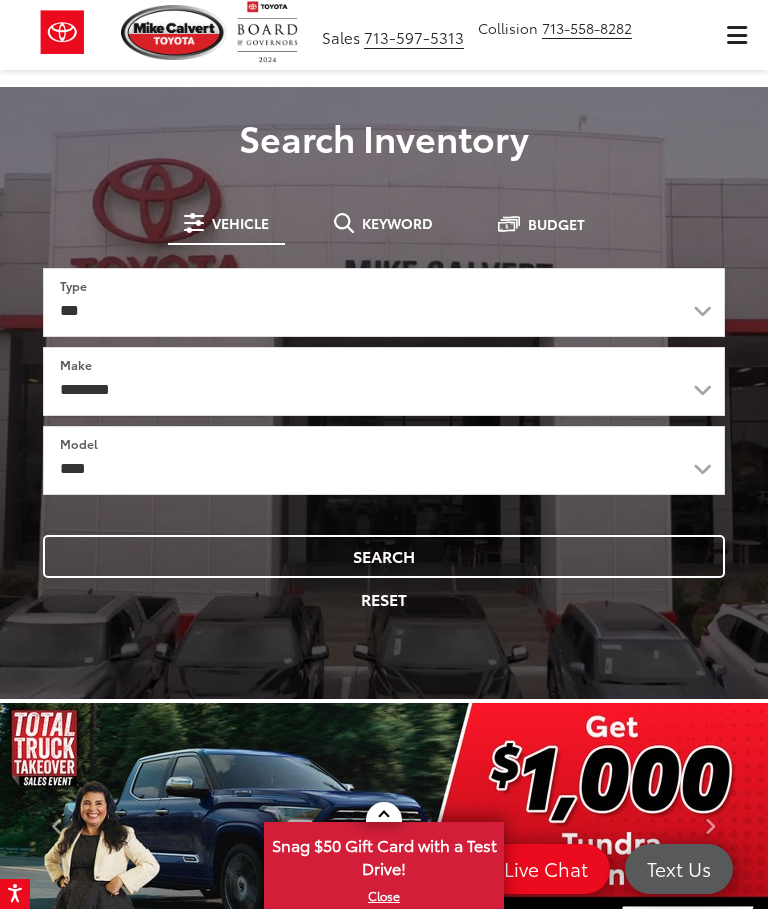 click on "Search" at bounding box center [384, 556] 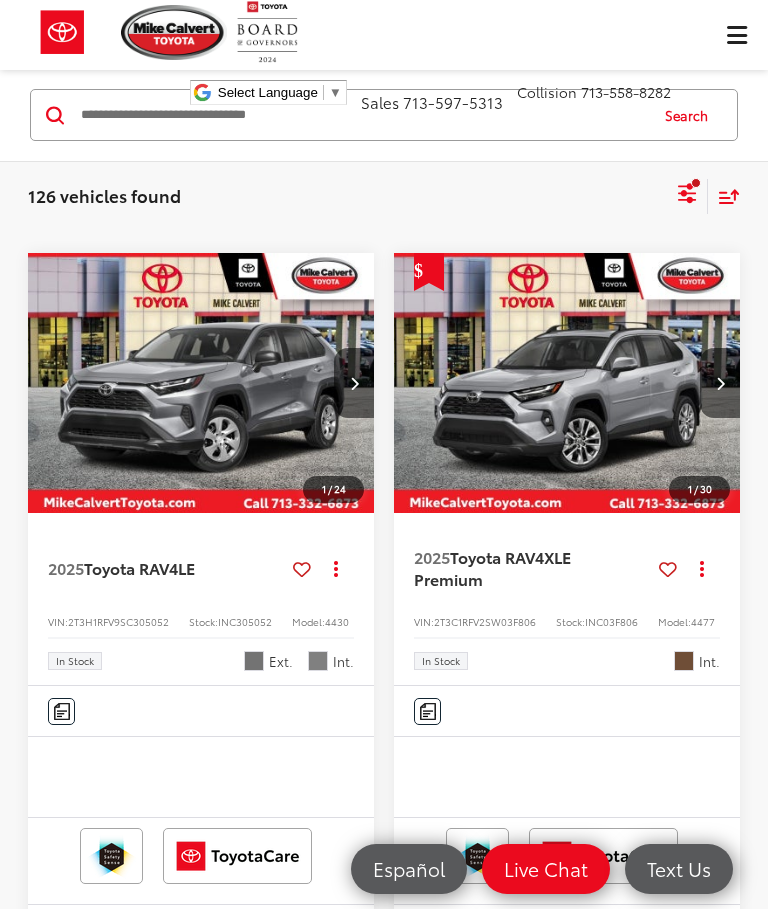 scroll, scrollTop: 0, scrollLeft: 0, axis: both 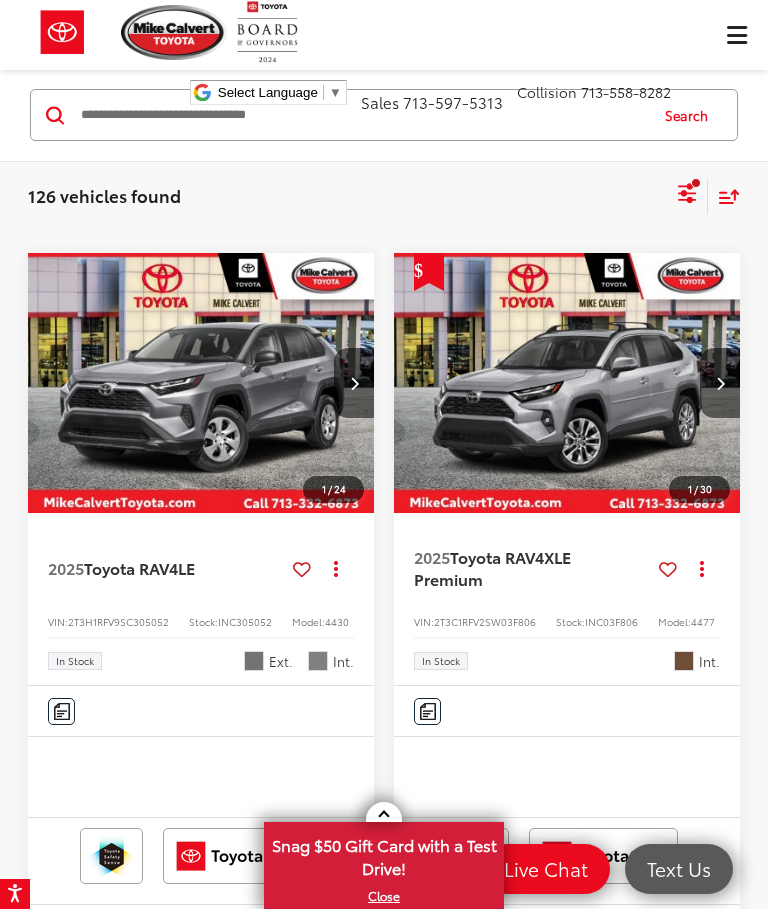 click at bounding box center (567, 384) 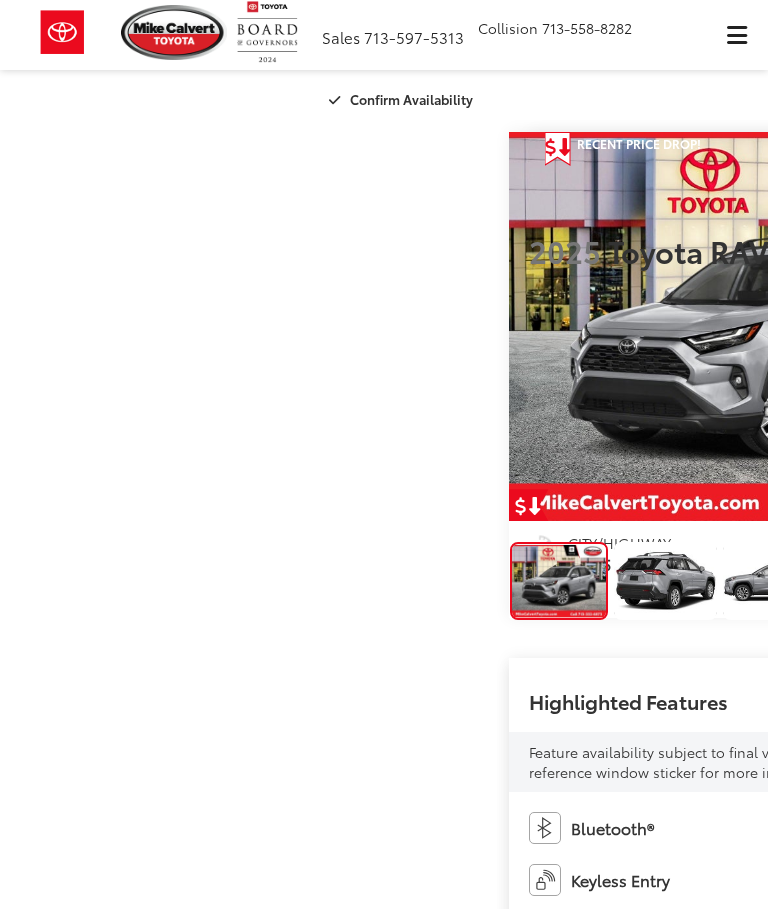 scroll, scrollTop: 0, scrollLeft: 0, axis: both 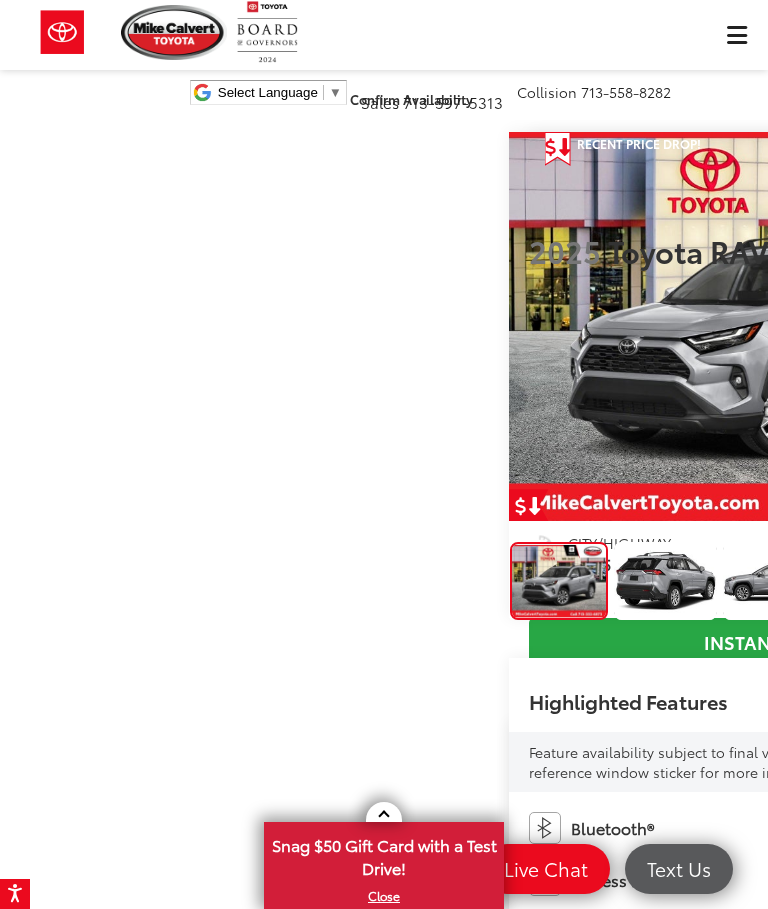 click on "View More Highlights..." at bounding box center (617, 1041) 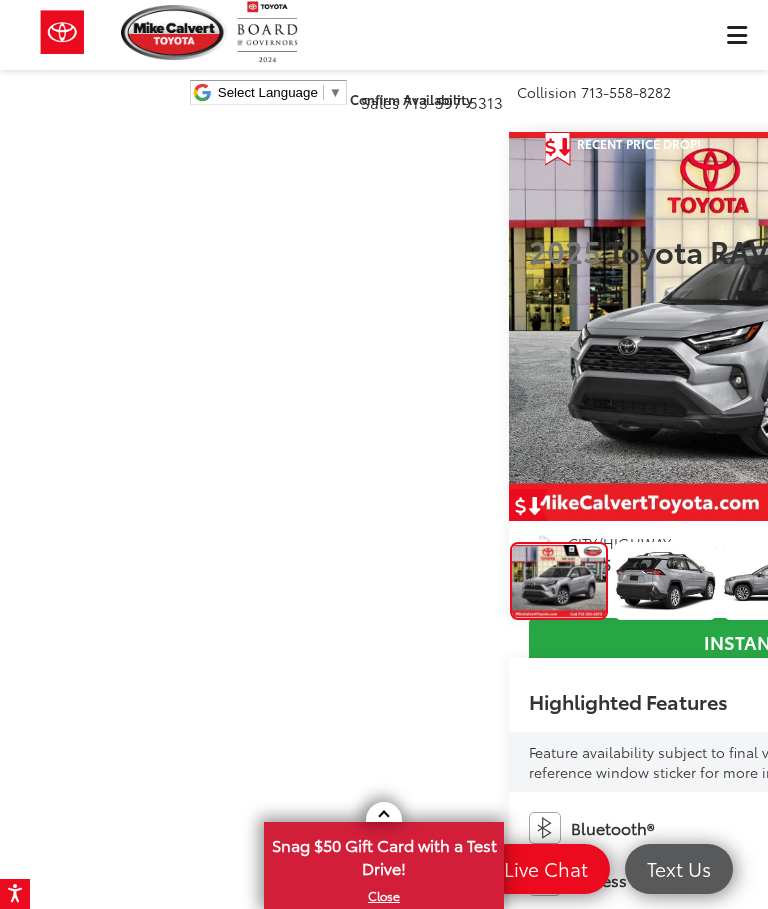 scroll, scrollTop: 1983, scrollLeft: 0, axis: vertical 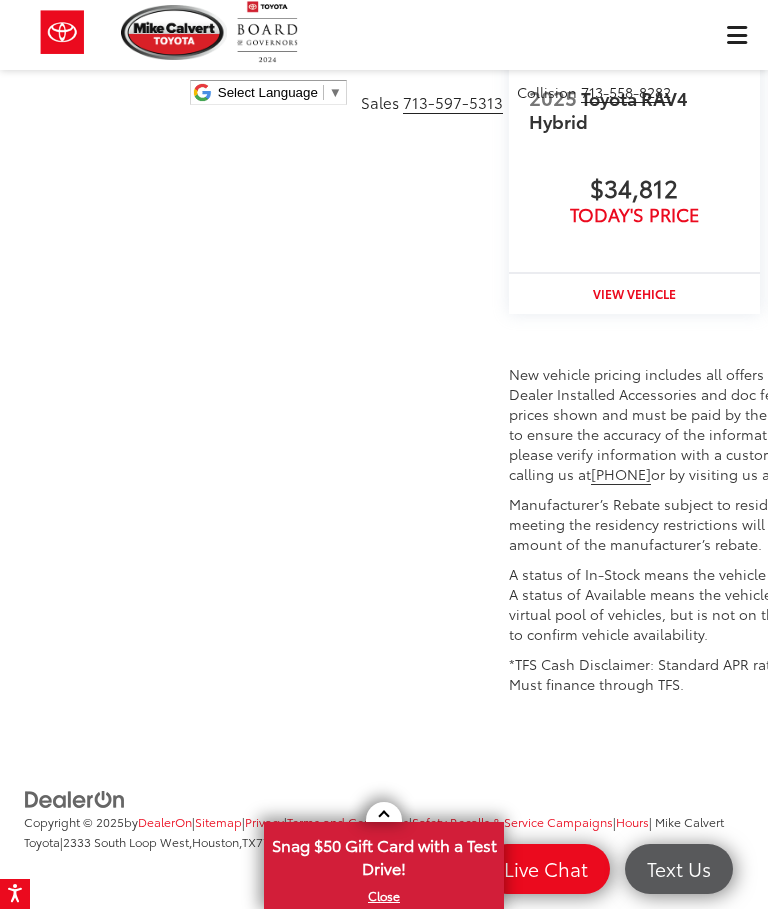 click on "Read More..." at bounding box center [577, -1010] 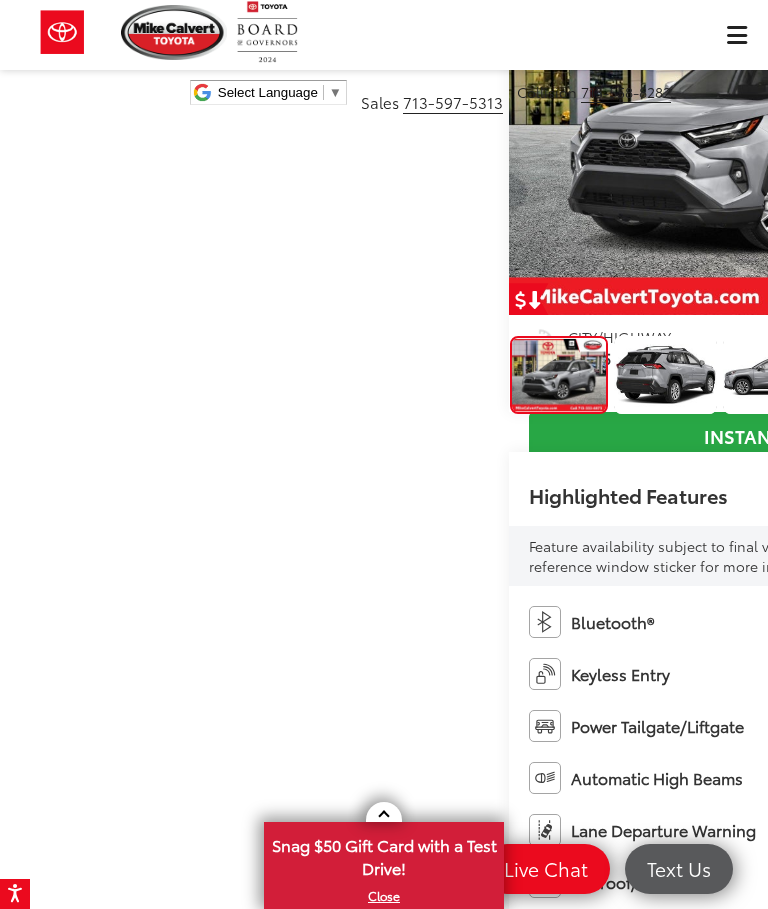 scroll, scrollTop: 0, scrollLeft: 0, axis: both 